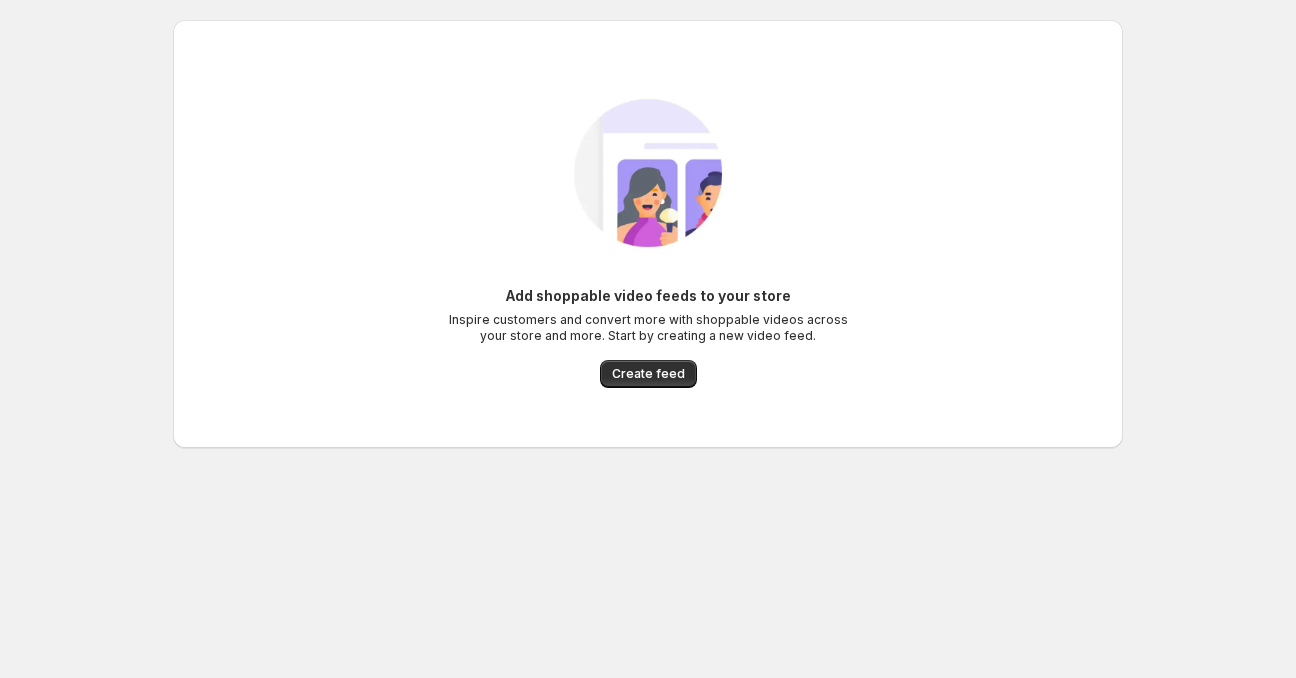 scroll, scrollTop: 0, scrollLeft: 0, axis: both 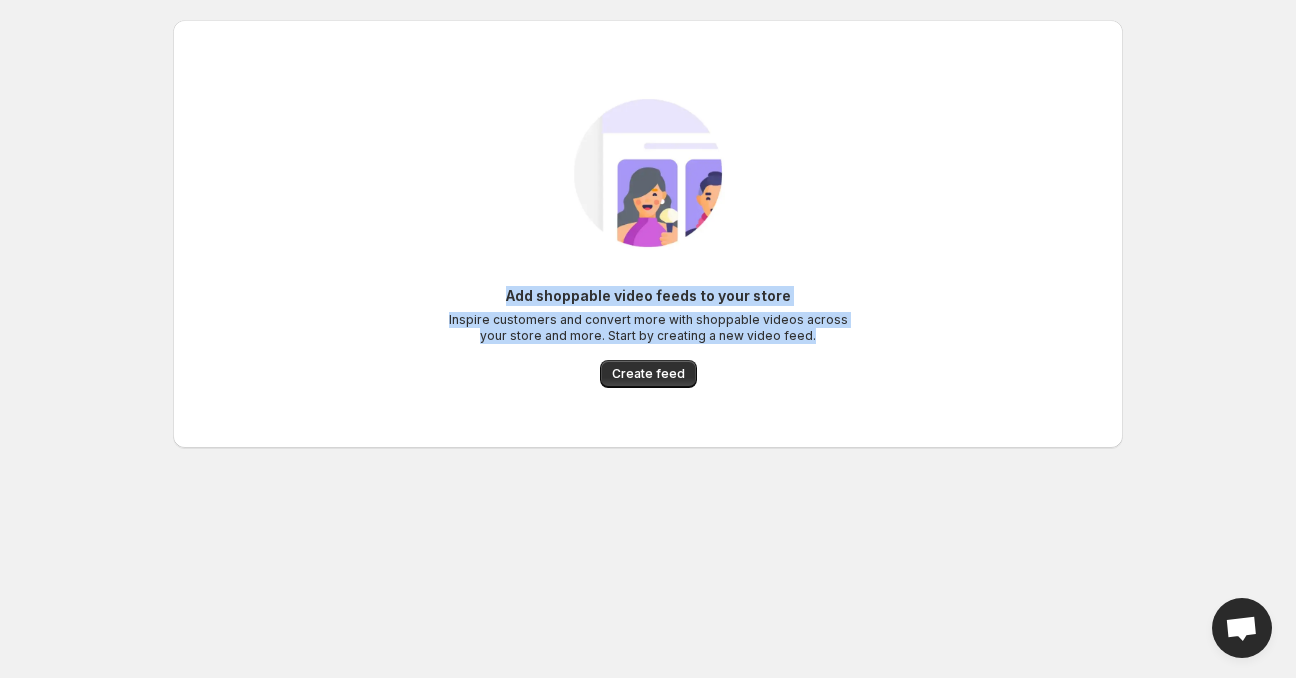 drag, startPoint x: 820, startPoint y: 333, endPoint x: 477, endPoint y: 275, distance: 347.86923 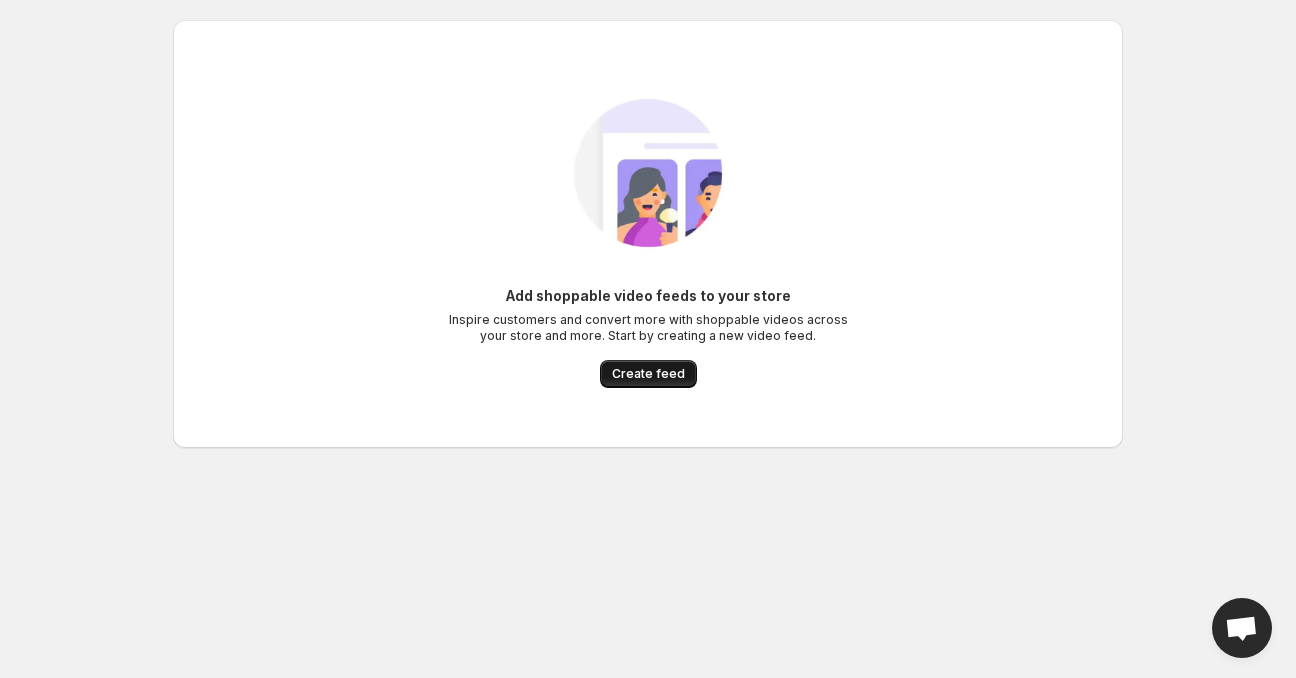 click on "Create feed" at bounding box center [648, 374] 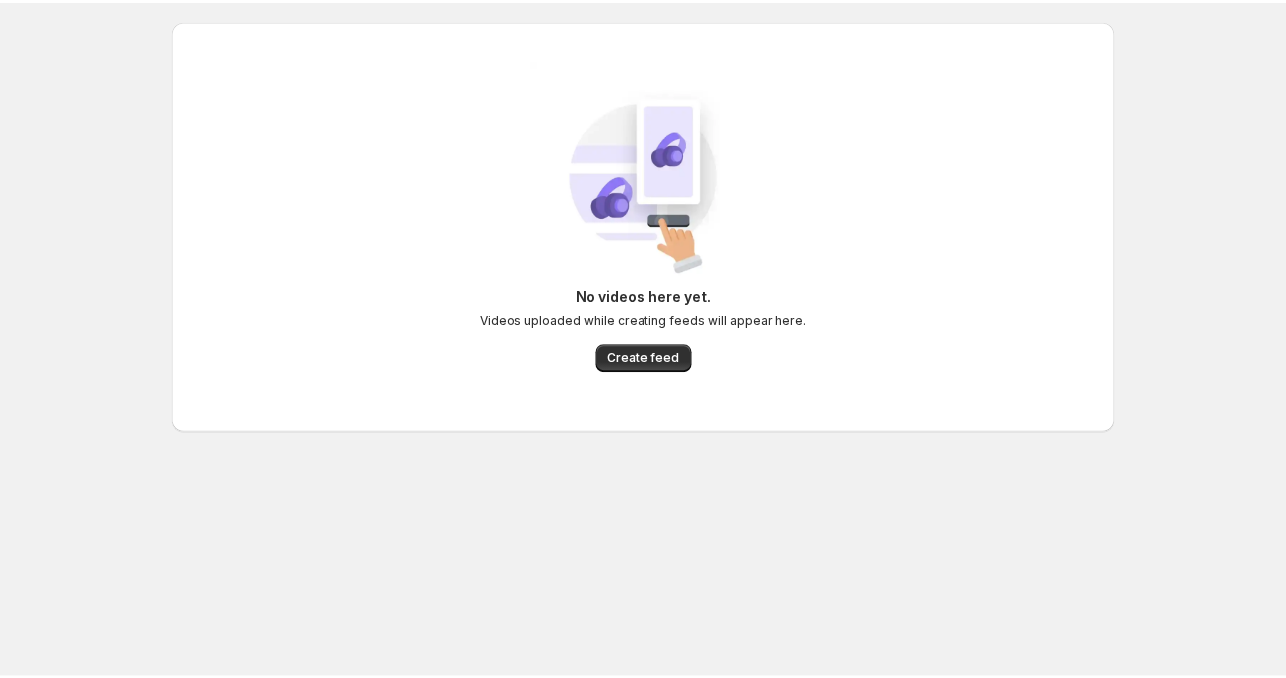 scroll, scrollTop: 0, scrollLeft: 0, axis: both 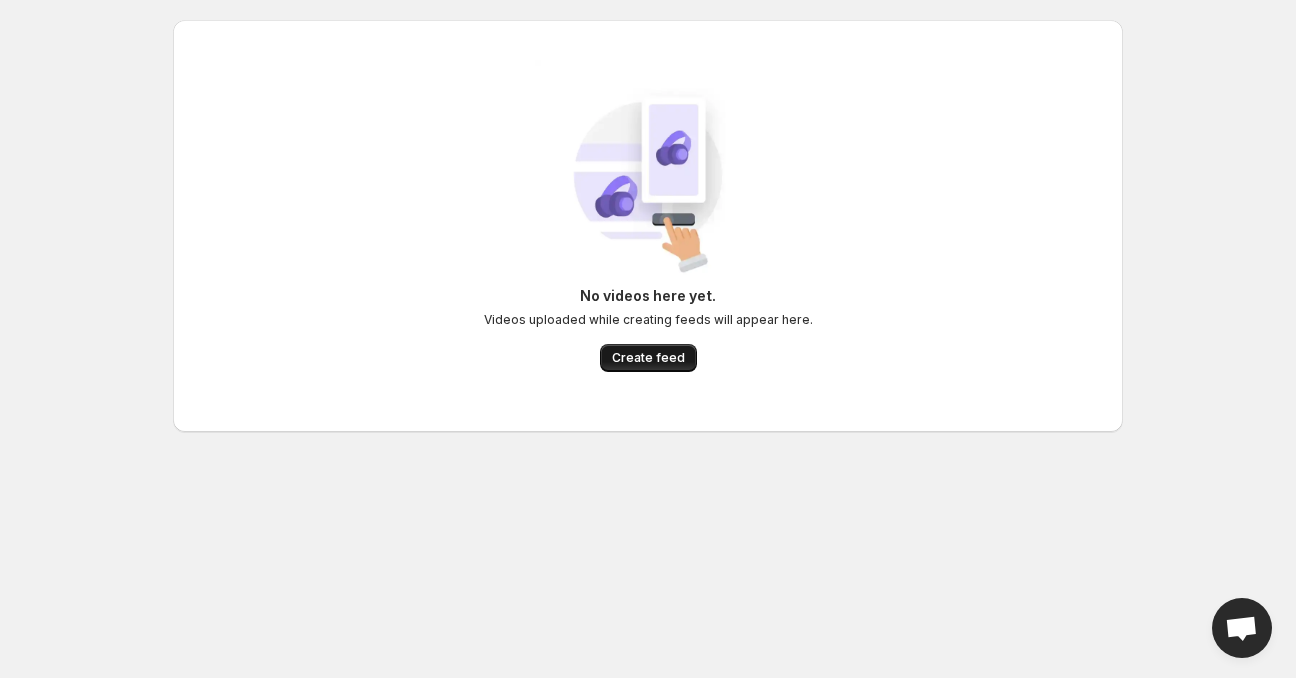 click on "Create feed" at bounding box center (648, 358) 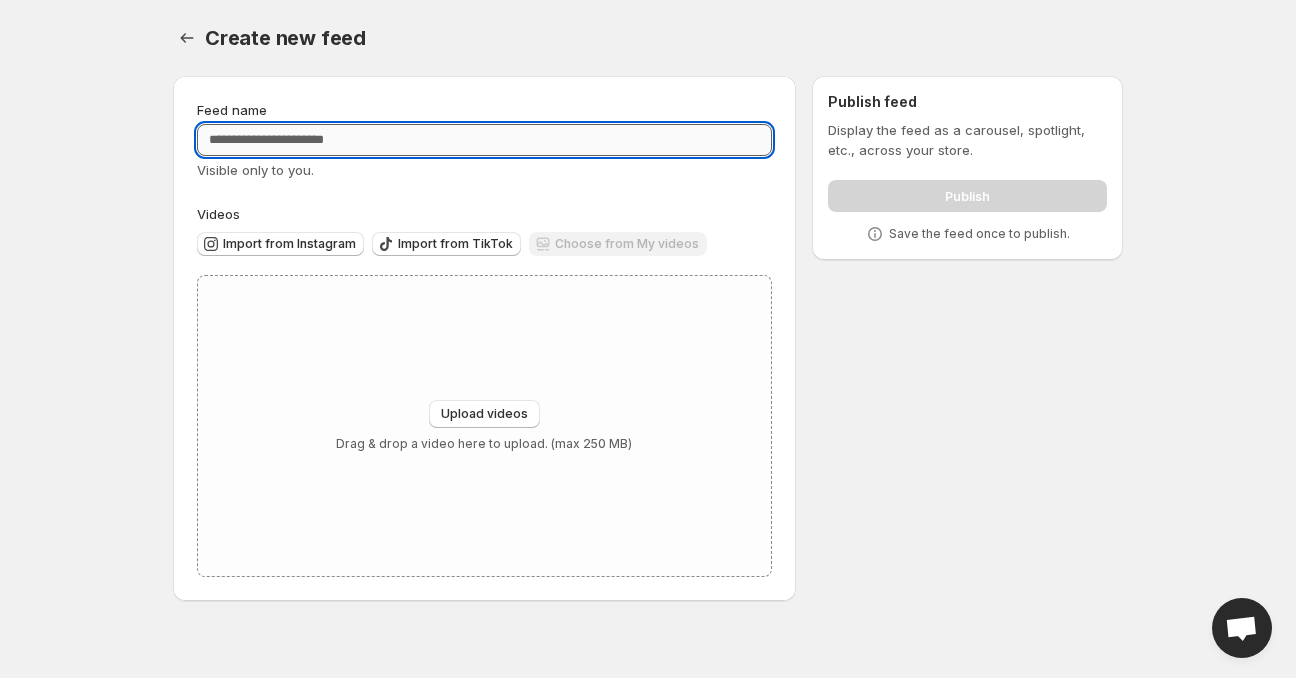 click on "Feed name" at bounding box center [484, 140] 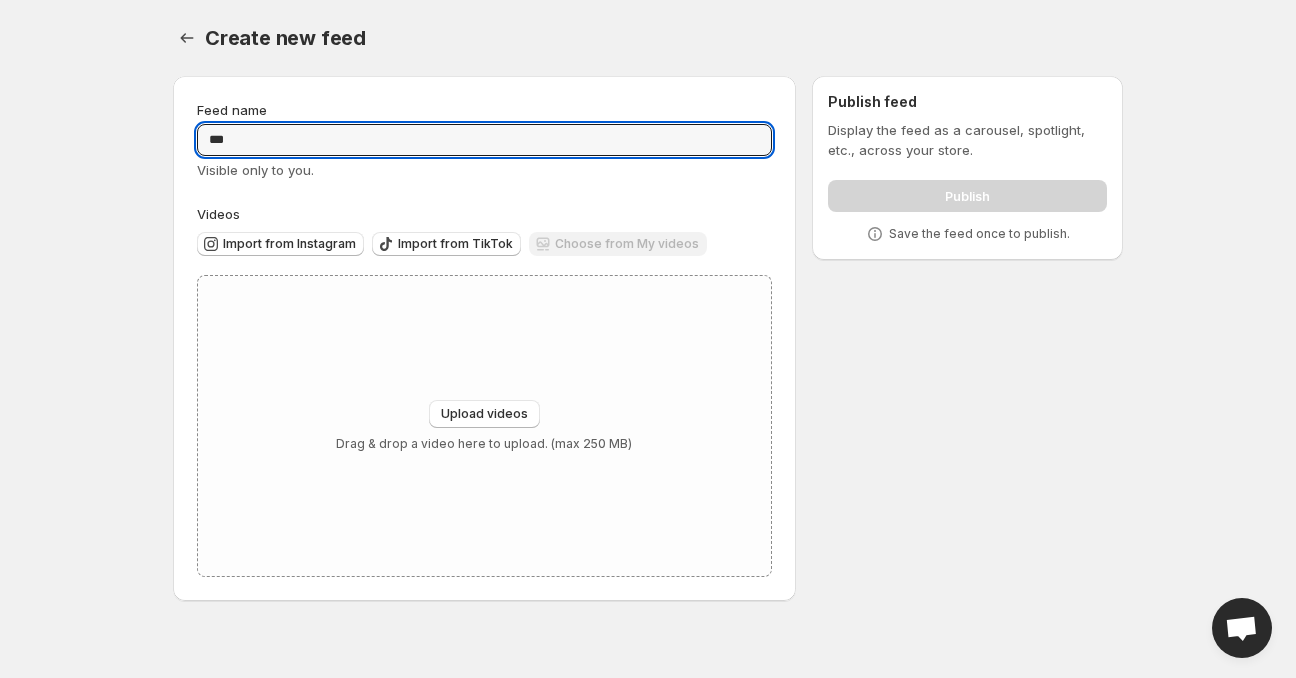 type on "***" 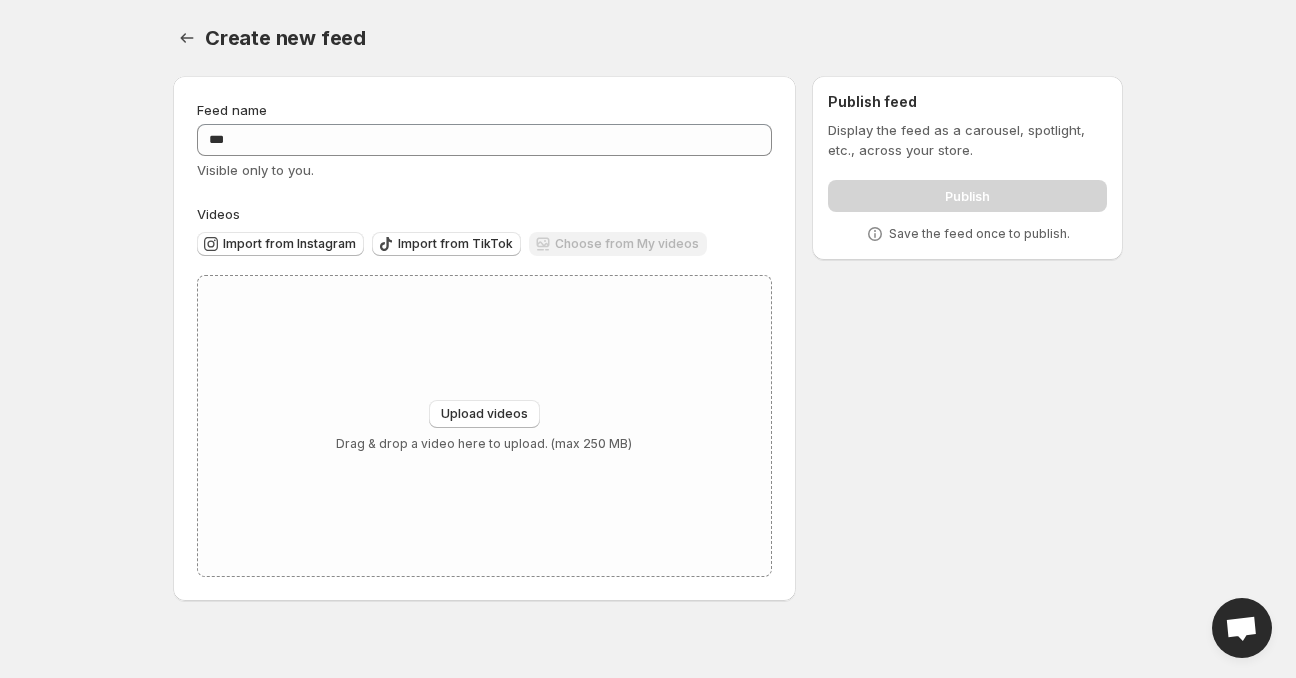 click on "Choose from My videos" at bounding box center (618, 245) 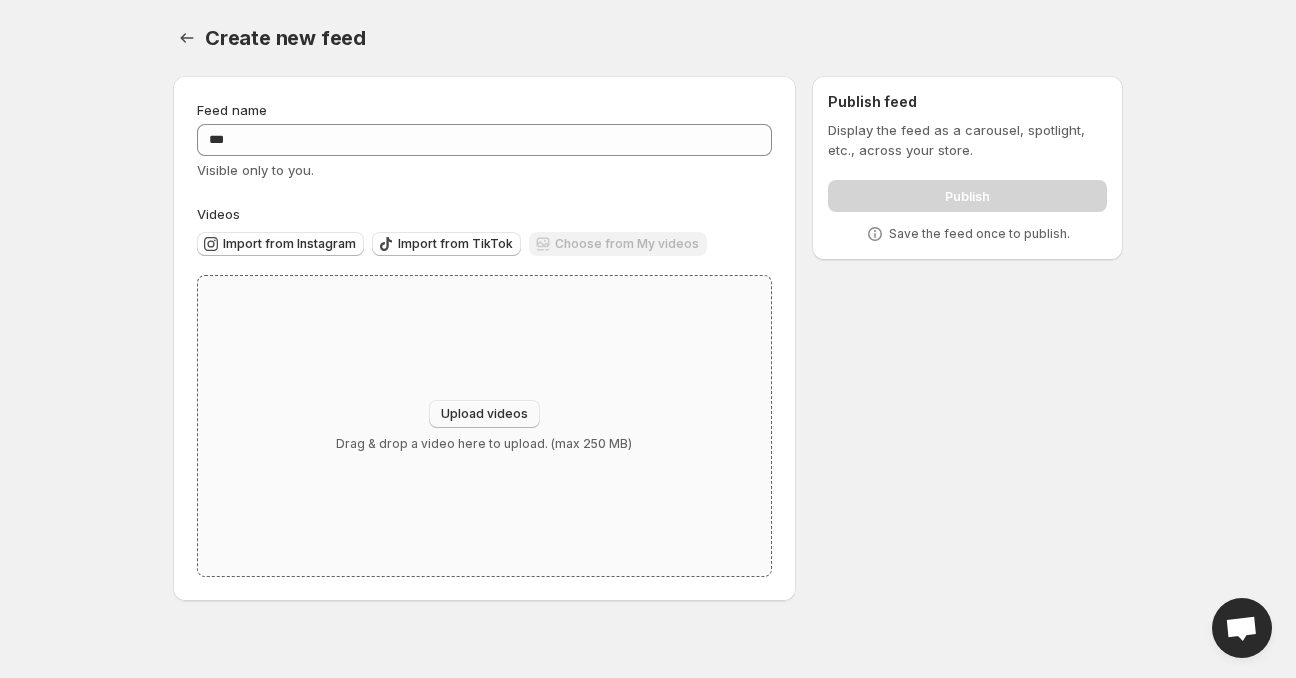 click on "Upload videos" at bounding box center [484, 414] 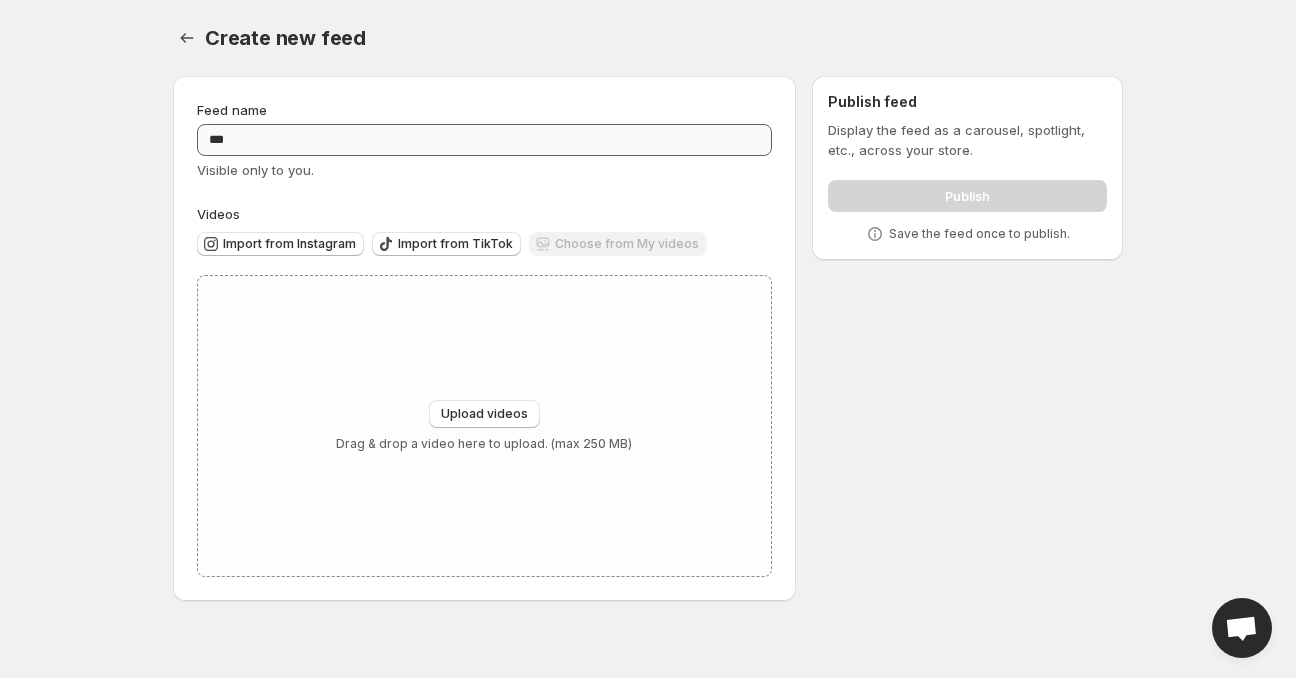 type 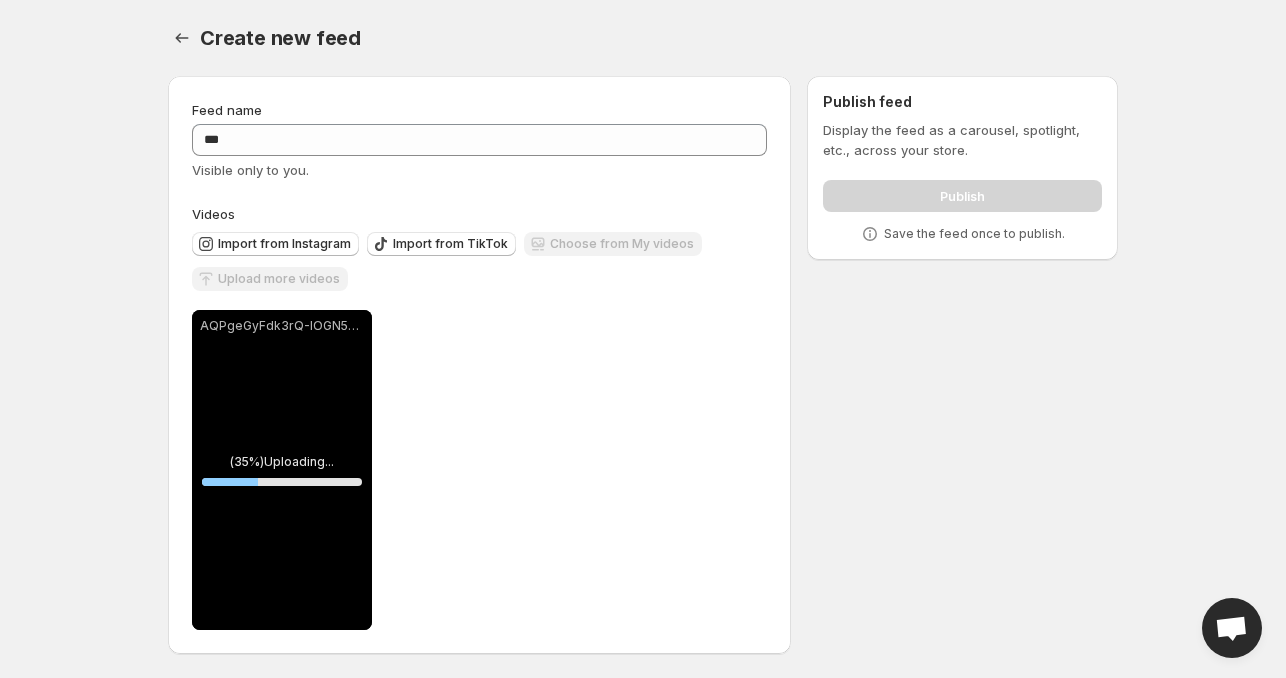 scroll, scrollTop: 0, scrollLeft: 0, axis: both 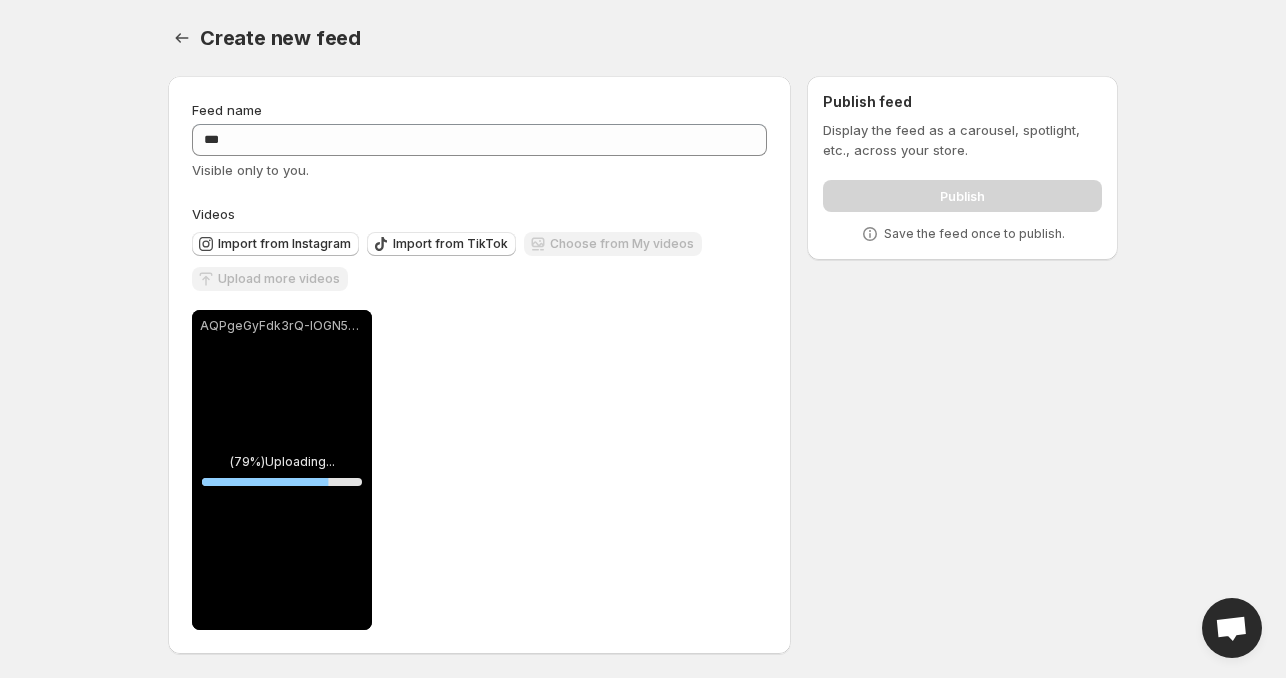 click on "**********" at bounding box center (643, 339) 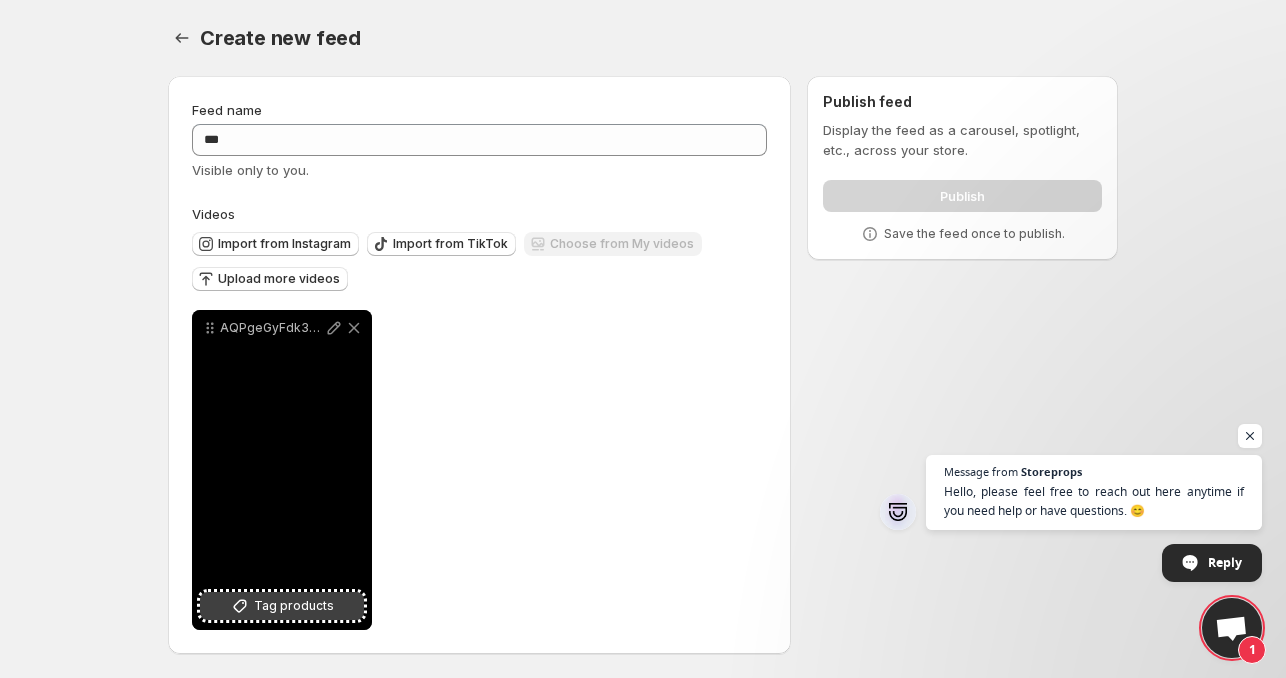 click on "Tag products" at bounding box center [294, 606] 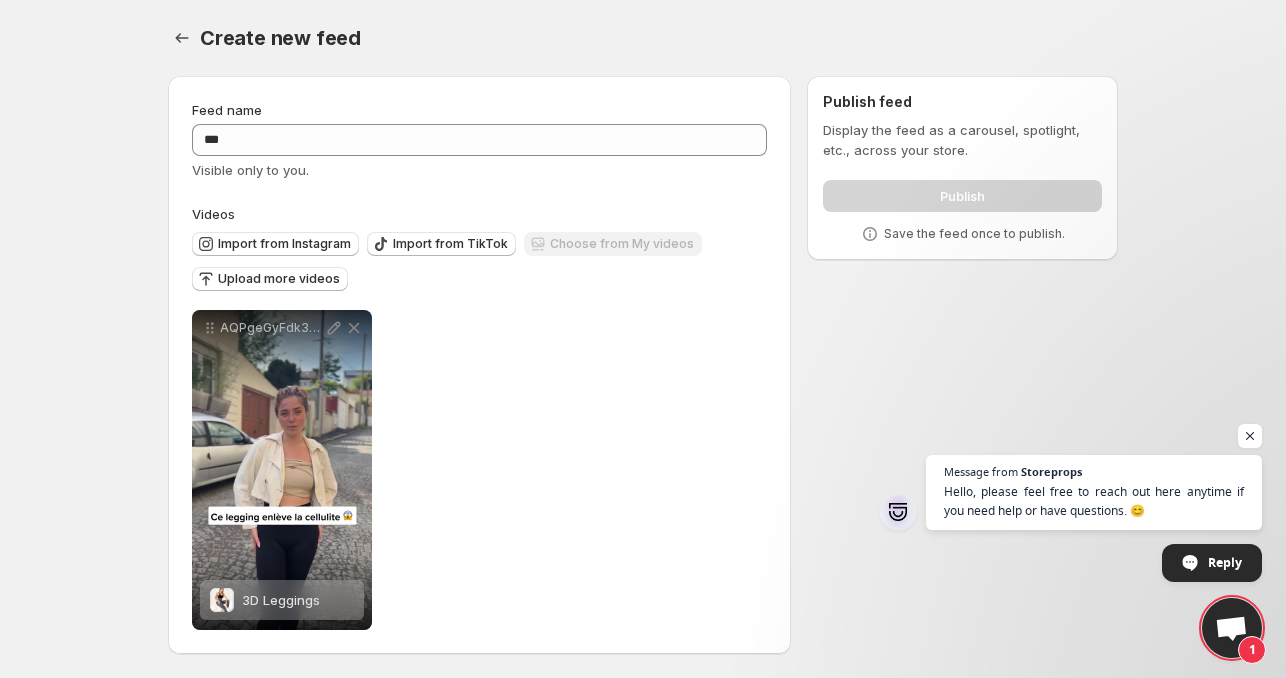 click on "**********" at bounding box center (635, 369) 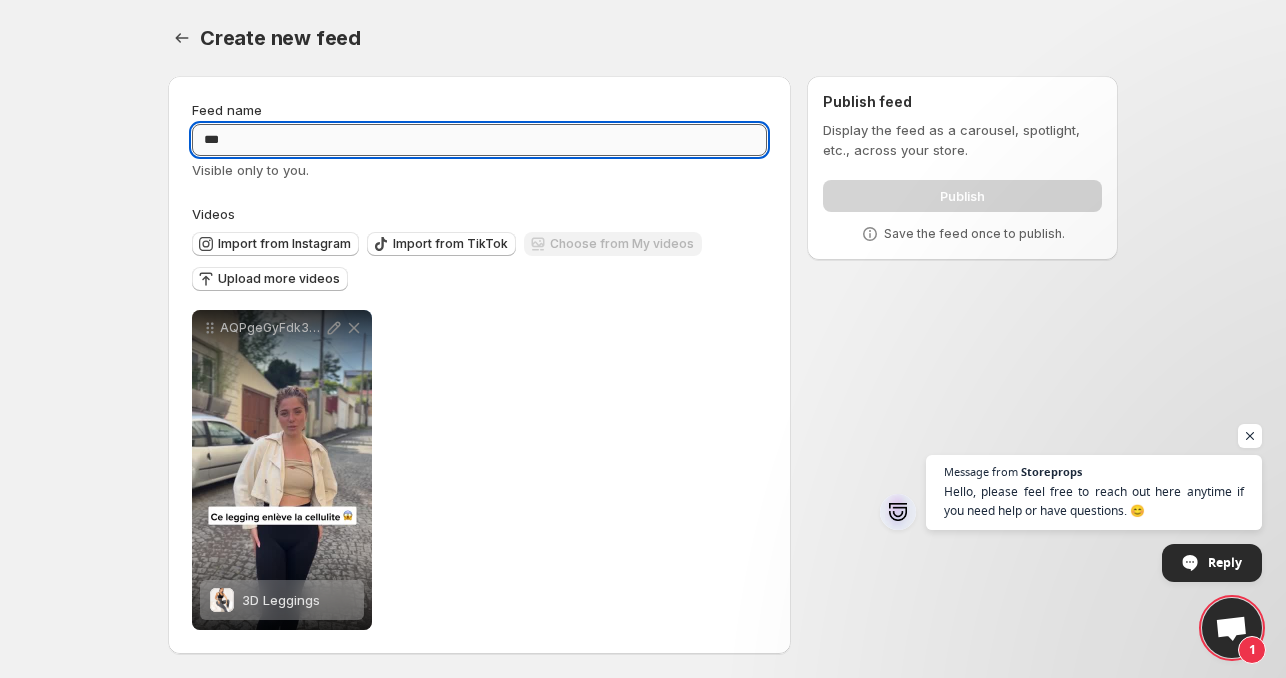 click on "***" at bounding box center [479, 140] 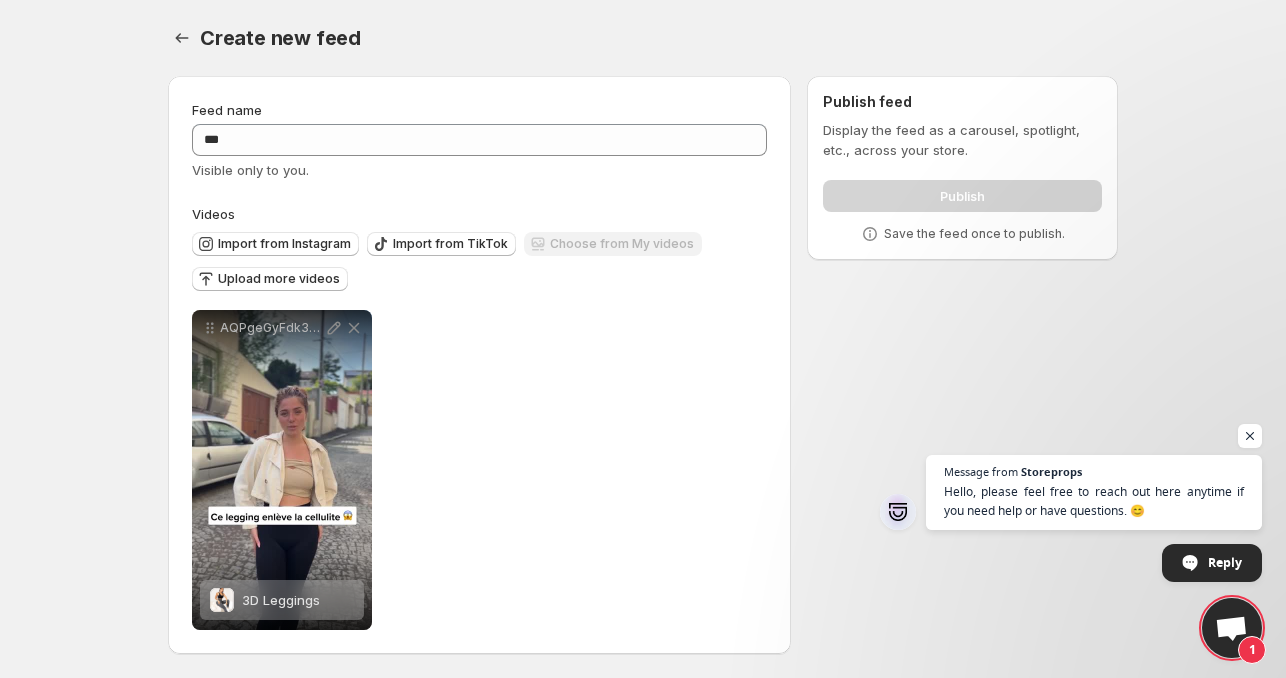 click on "**********" at bounding box center [479, 470] 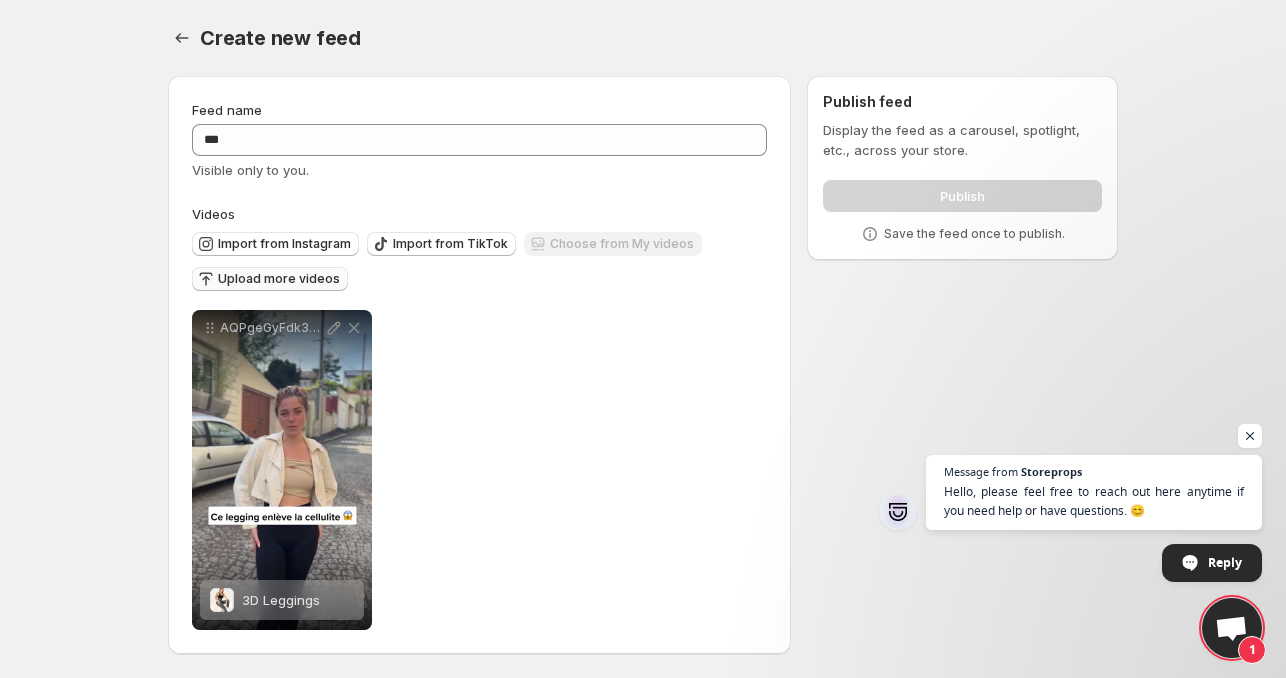 click on "Upload more videos" at bounding box center [279, 279] 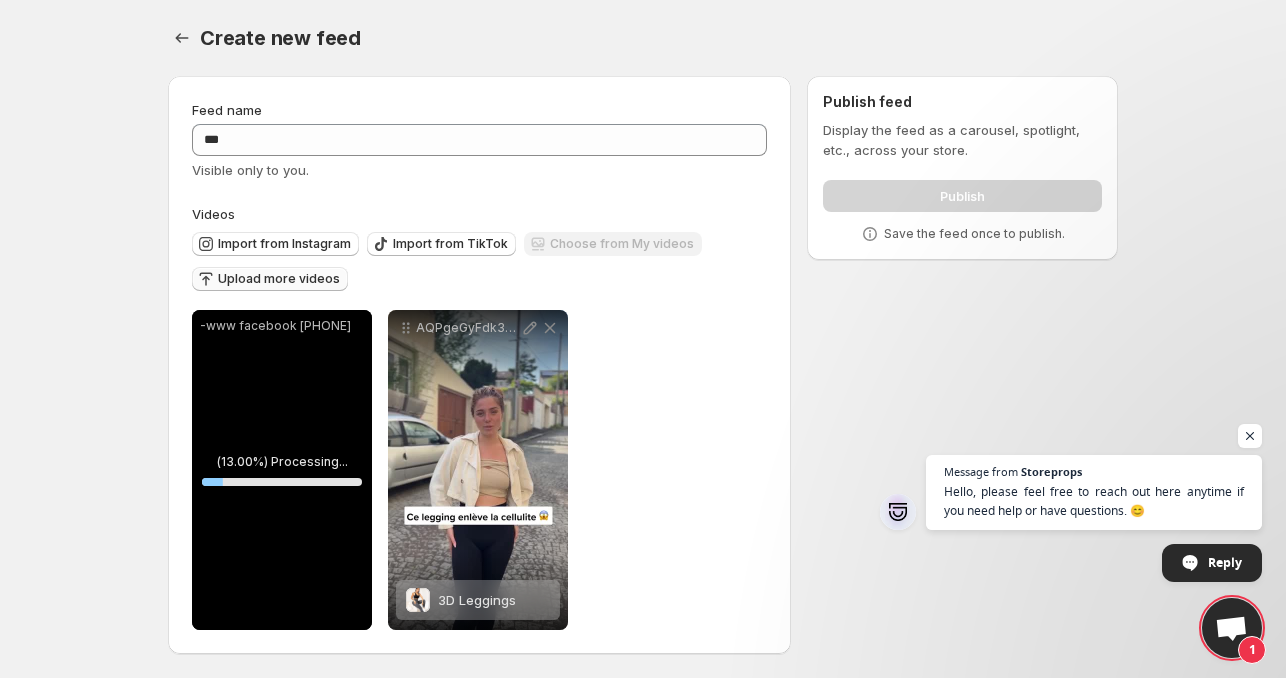 click on "Save the feed once to publish." at bounding box center (974, 234) 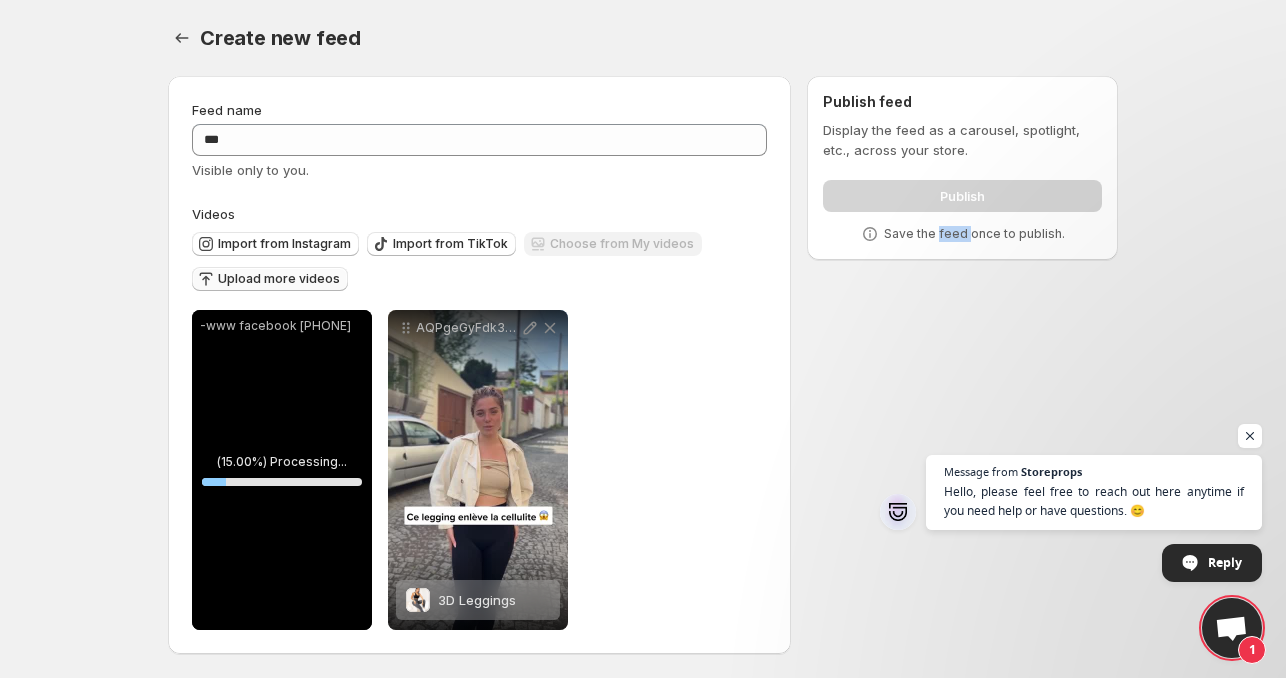 click on "Save the feed once to publish." at bounding box center [974, 234] 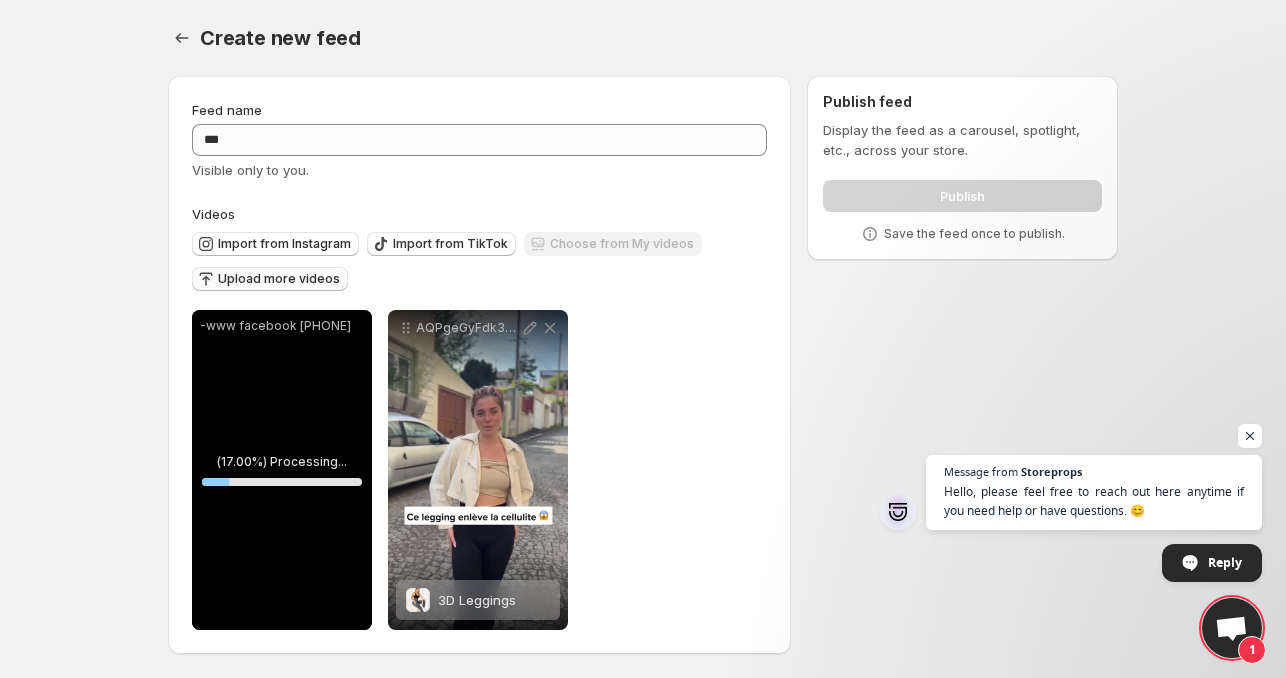 click on "Save the feed once to publish." at bounding box center (974, 234) 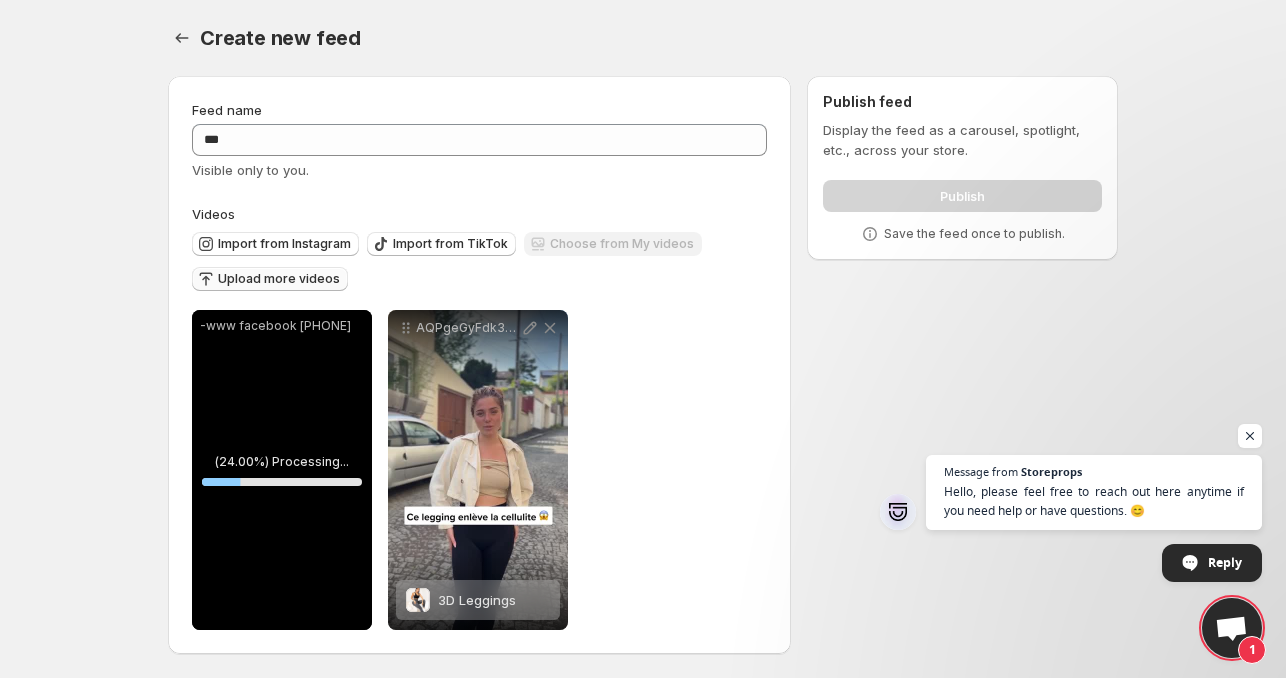 drag, startPoint x: 923, startPoint y: 231, endPoint x: 1104, endPoint y: 217, distance: 181.54063 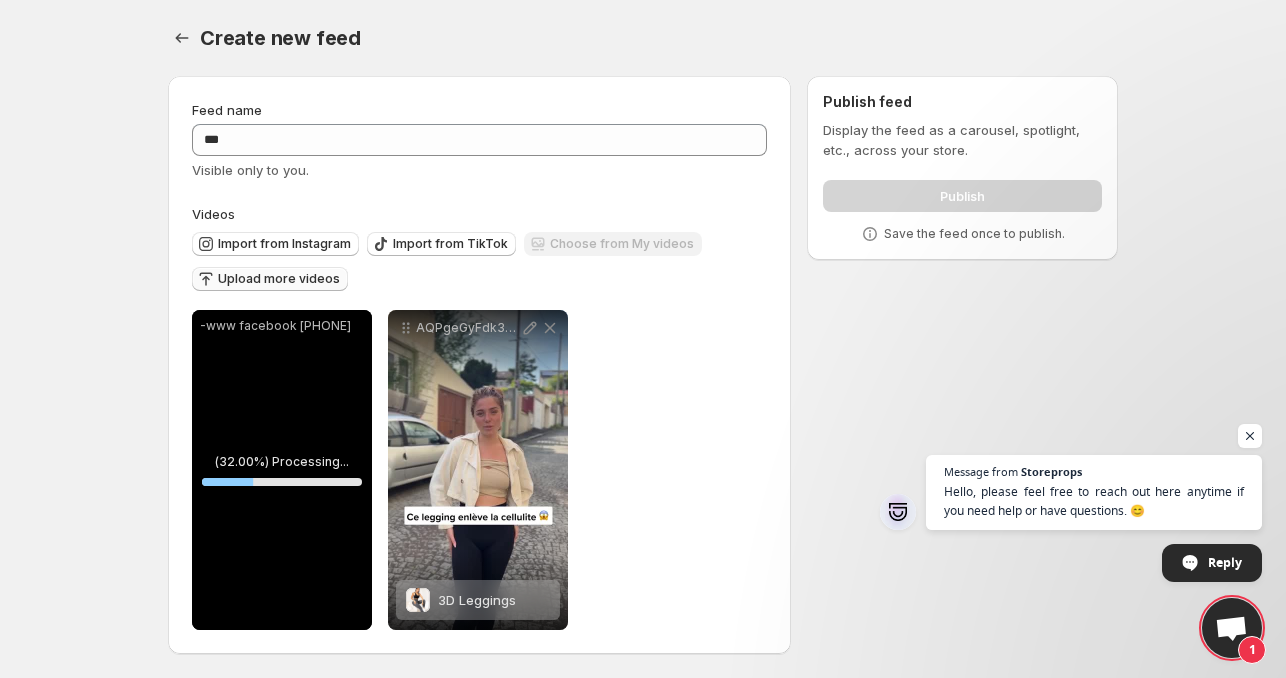 click on "Save the feed once to publish." at bounding box center [962, 234] 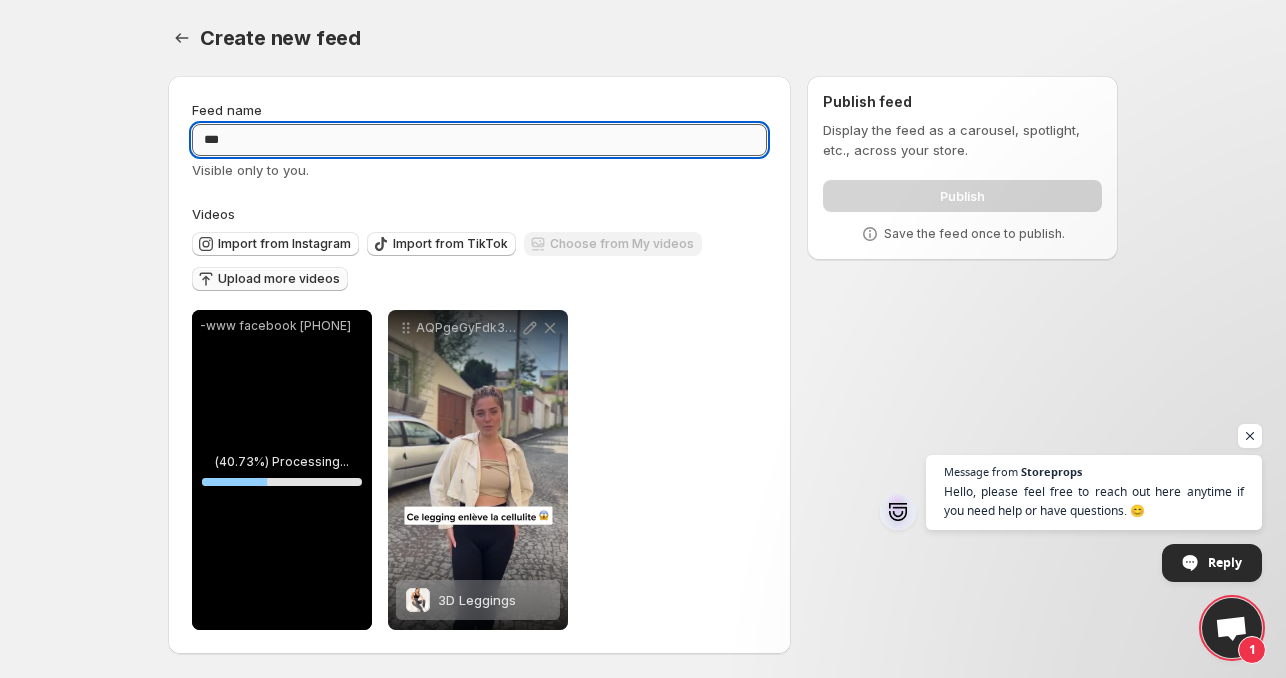 click on "***" at bounding box center [479, 140] 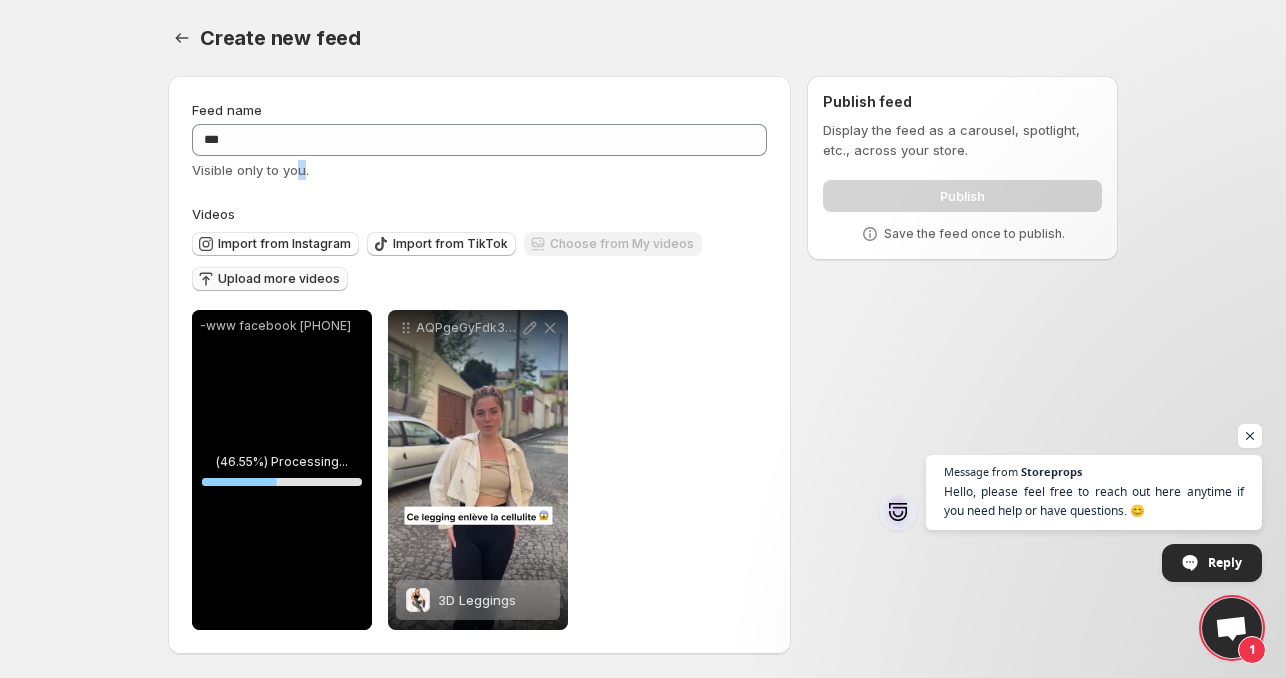 drag, startPoint x: 306, startPoint y: 163, endPoint x: 295, endPoint y: 163, distance: 11 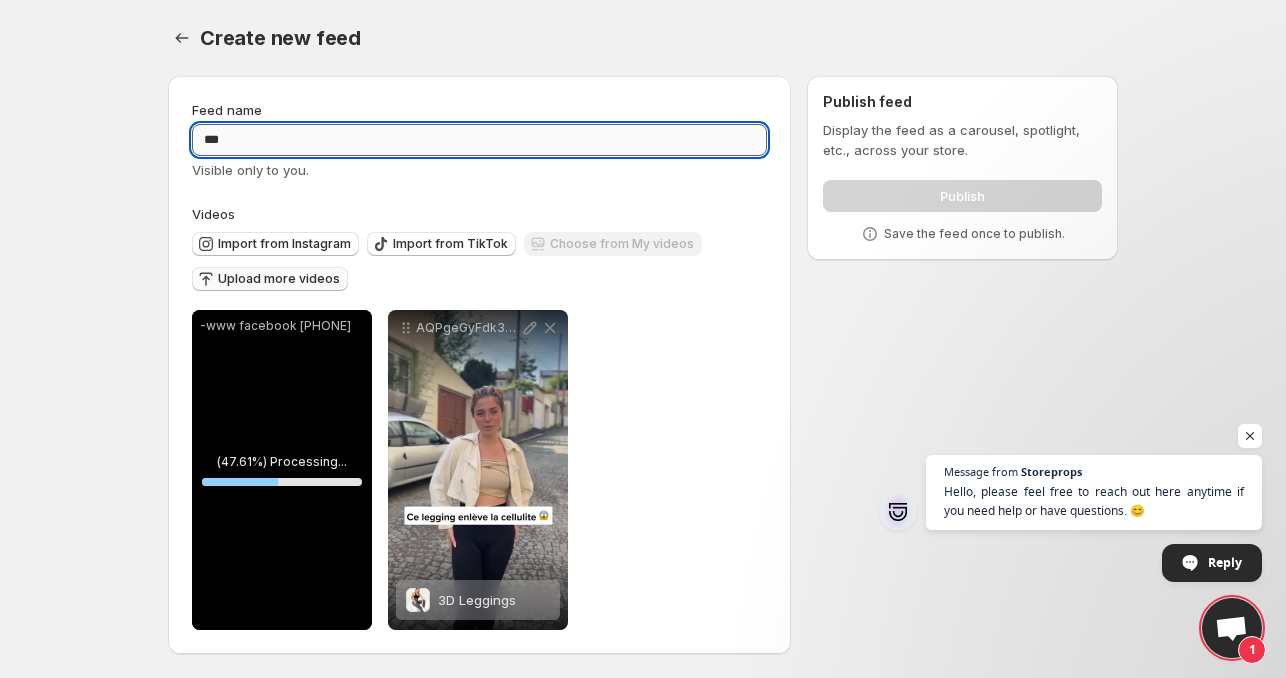 click on "***" at bounding box center (479, 140) 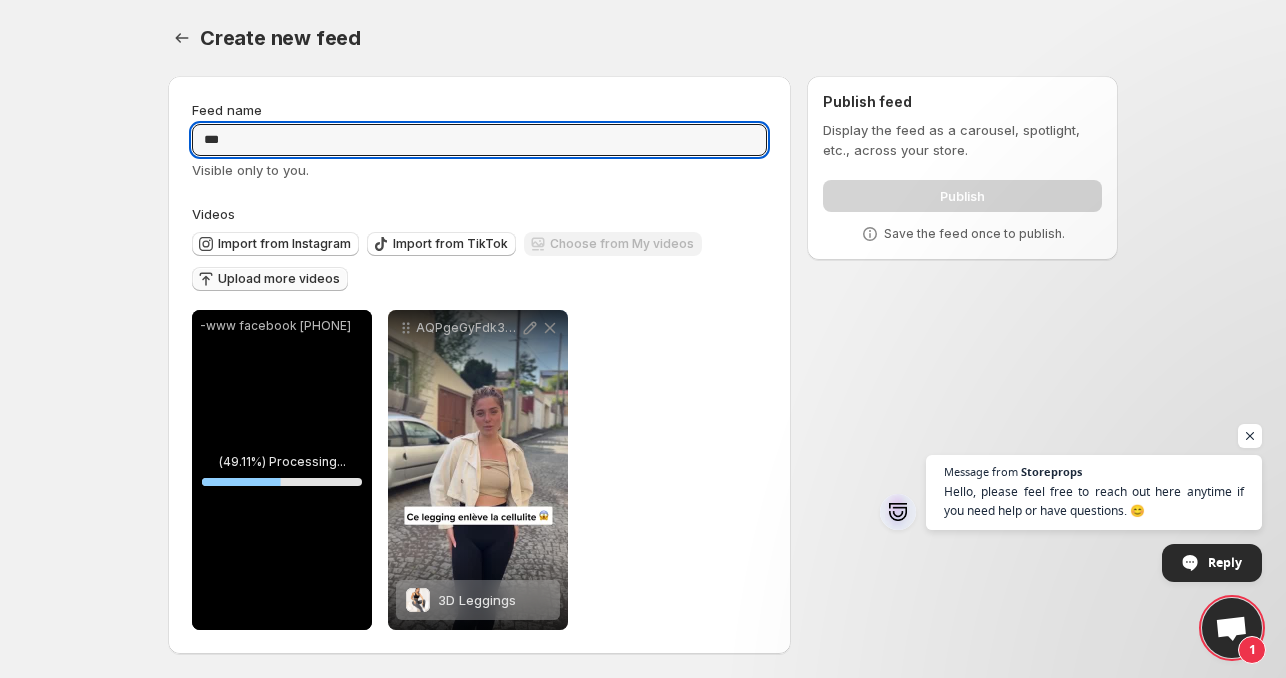 drag, startPoint x: 248, startPoint y: 128, endPoint x: 180, endPoint y: 129, distance: 68.007355 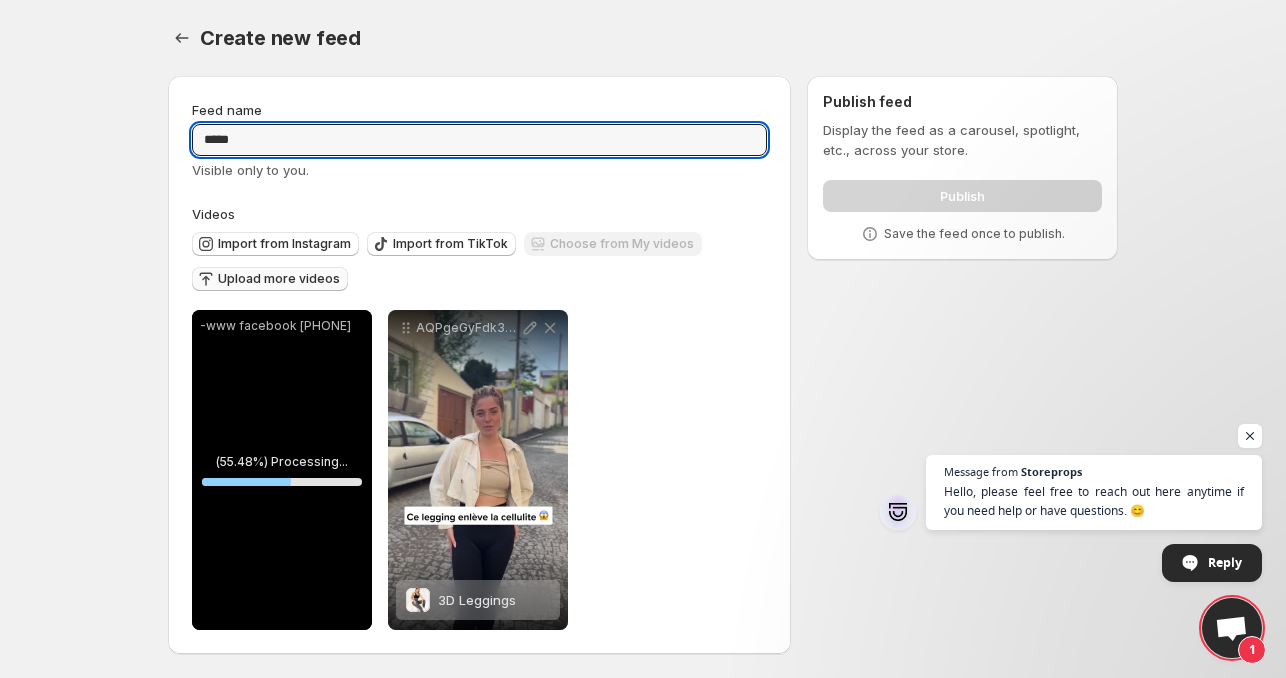 type on "*****" 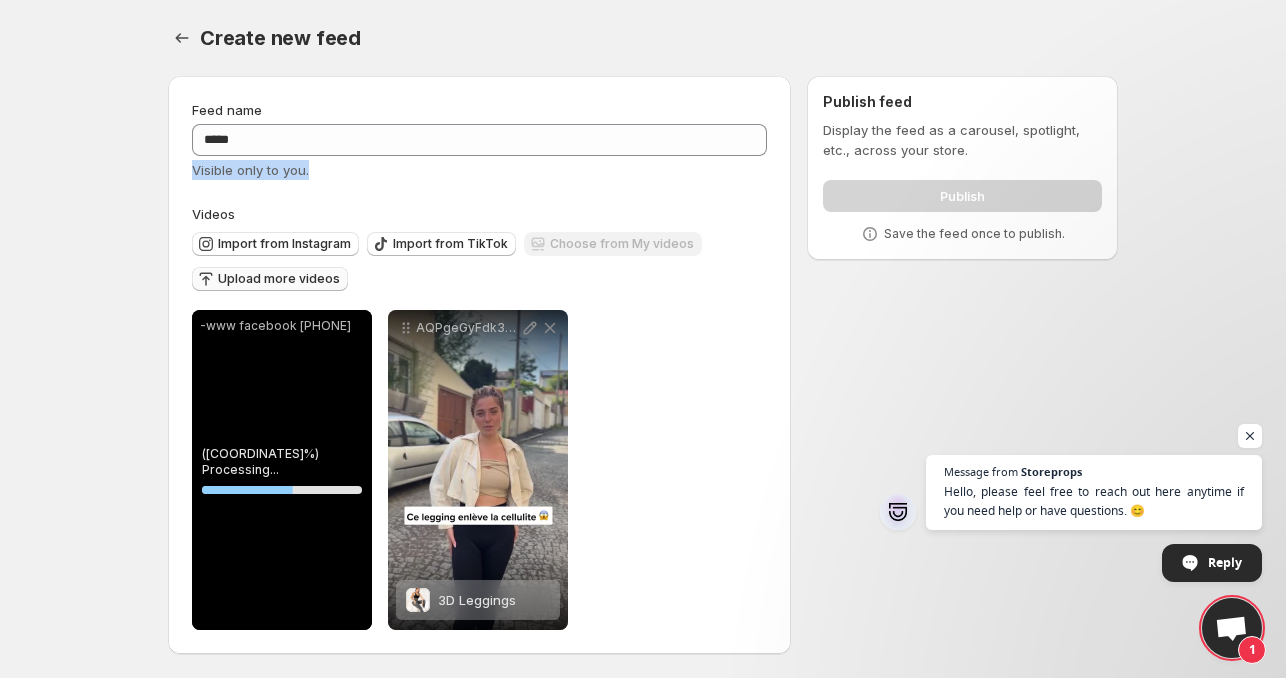 drag, startPoint x: 340, startPoint y: 179, endPoint x: 180, endPoint y: 169, distance: 160.3122 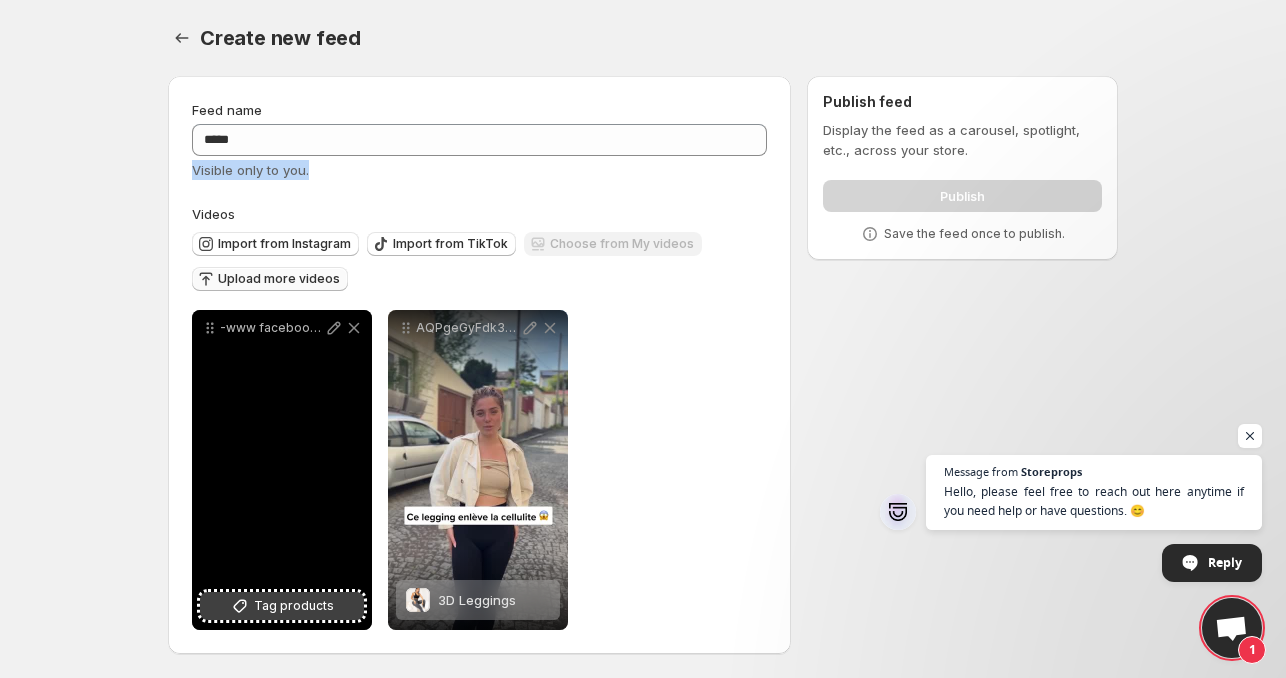 click on "Tag products" at bounding box center (294, 606) 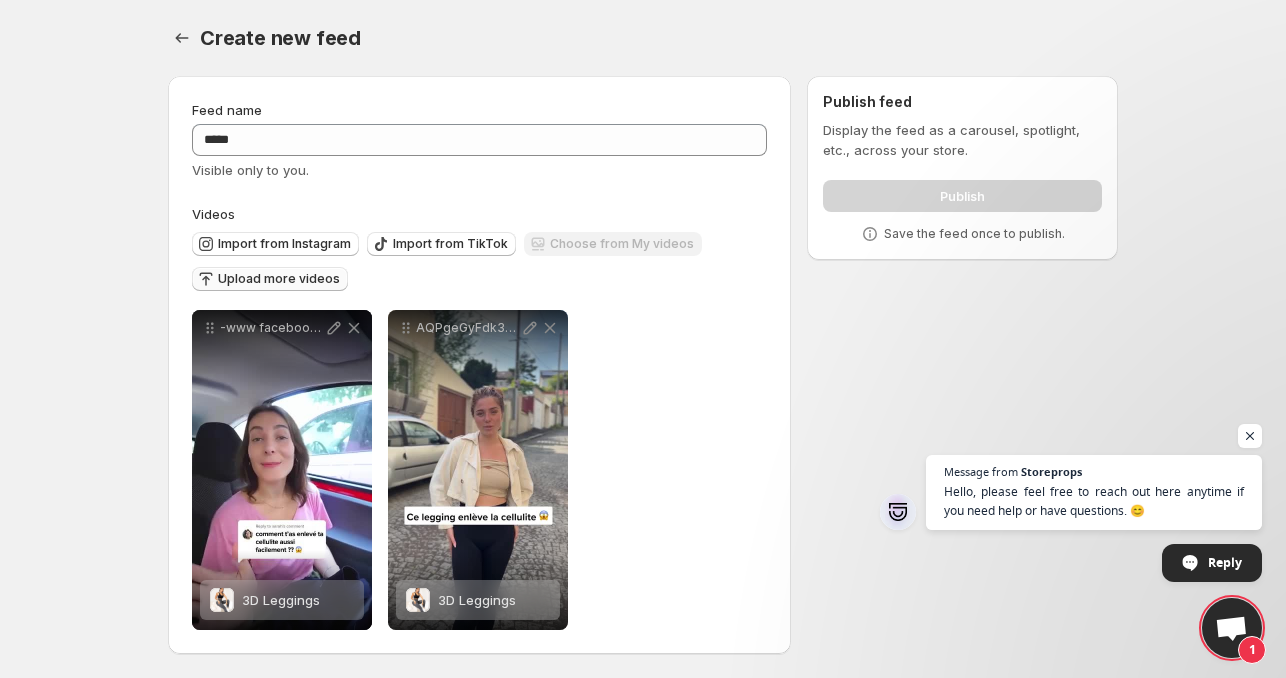 click on "**********" at bounding box center [635, 369] 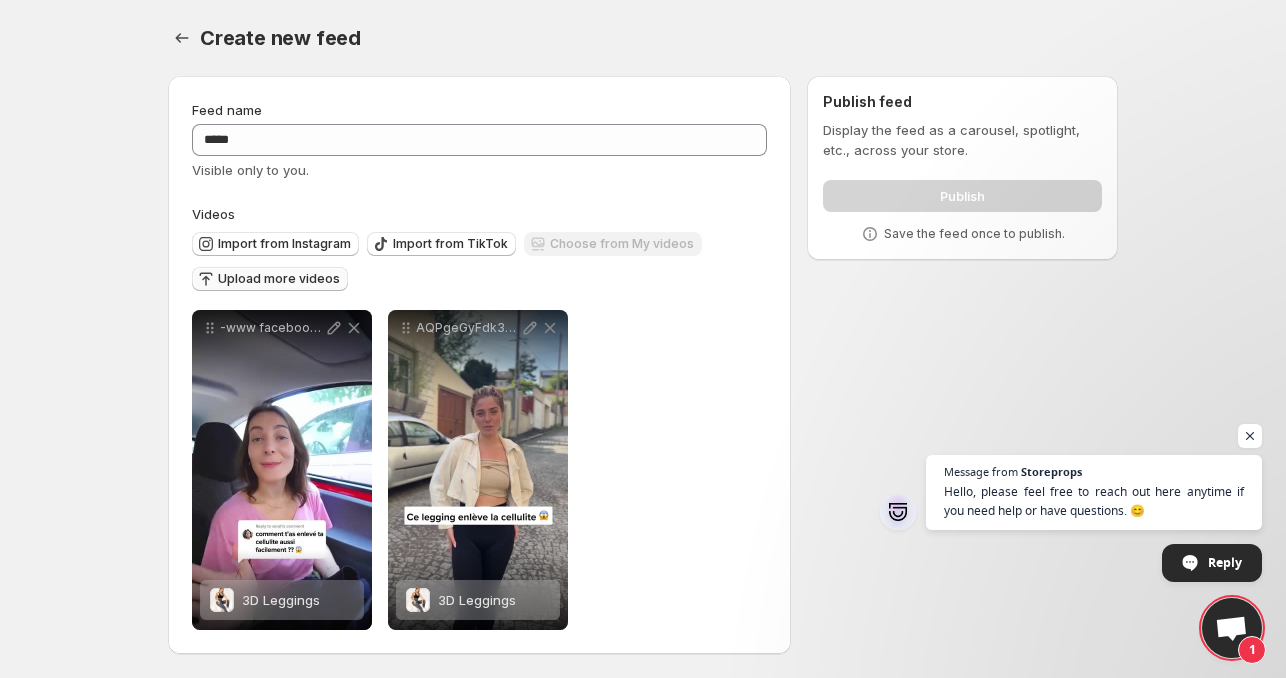 click on "**********" at bounding box center [479, 470] 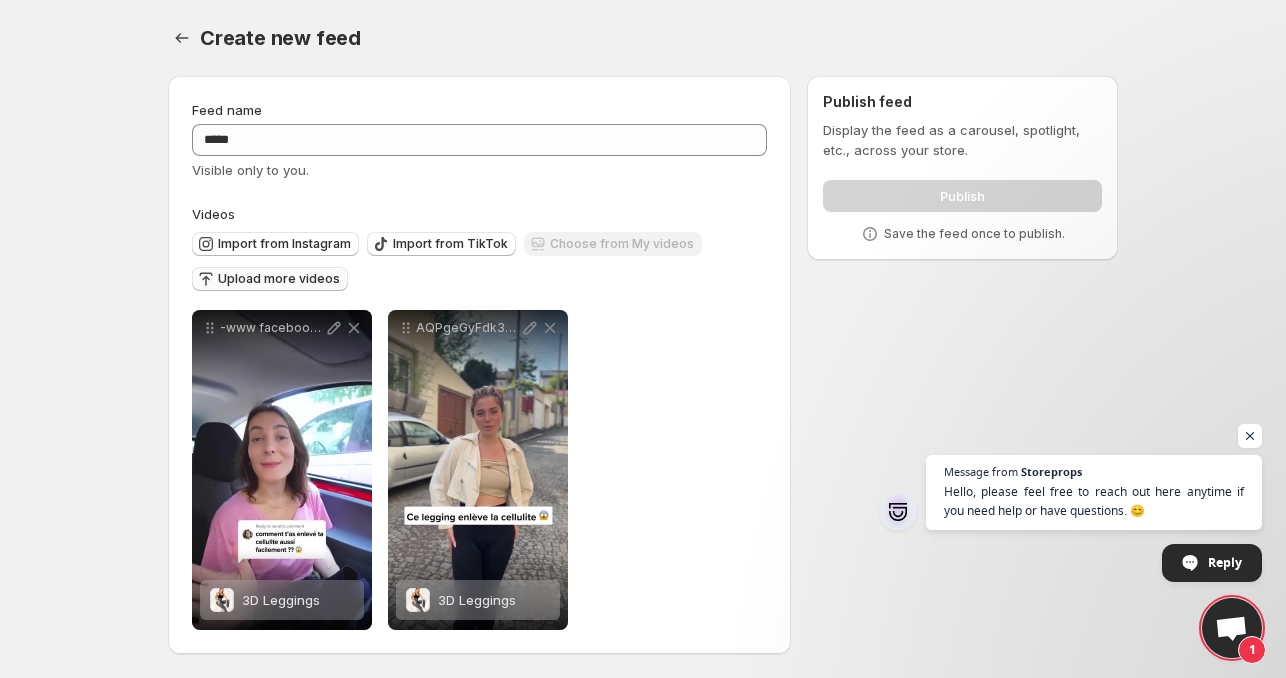 click on "**********" at bounding box center (643, 339) 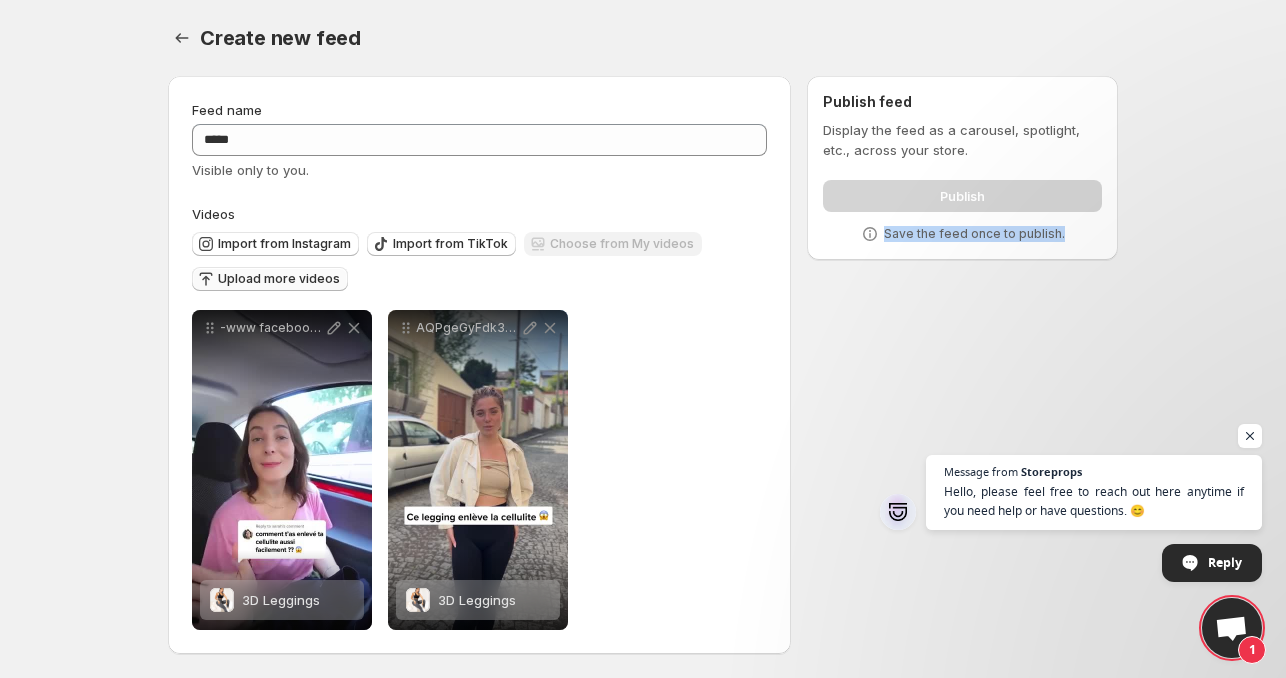 drag, startPoint x: 1078, startPoint y: 230, endPoint x: 882, endPoint y: 229, distance: 196.00255 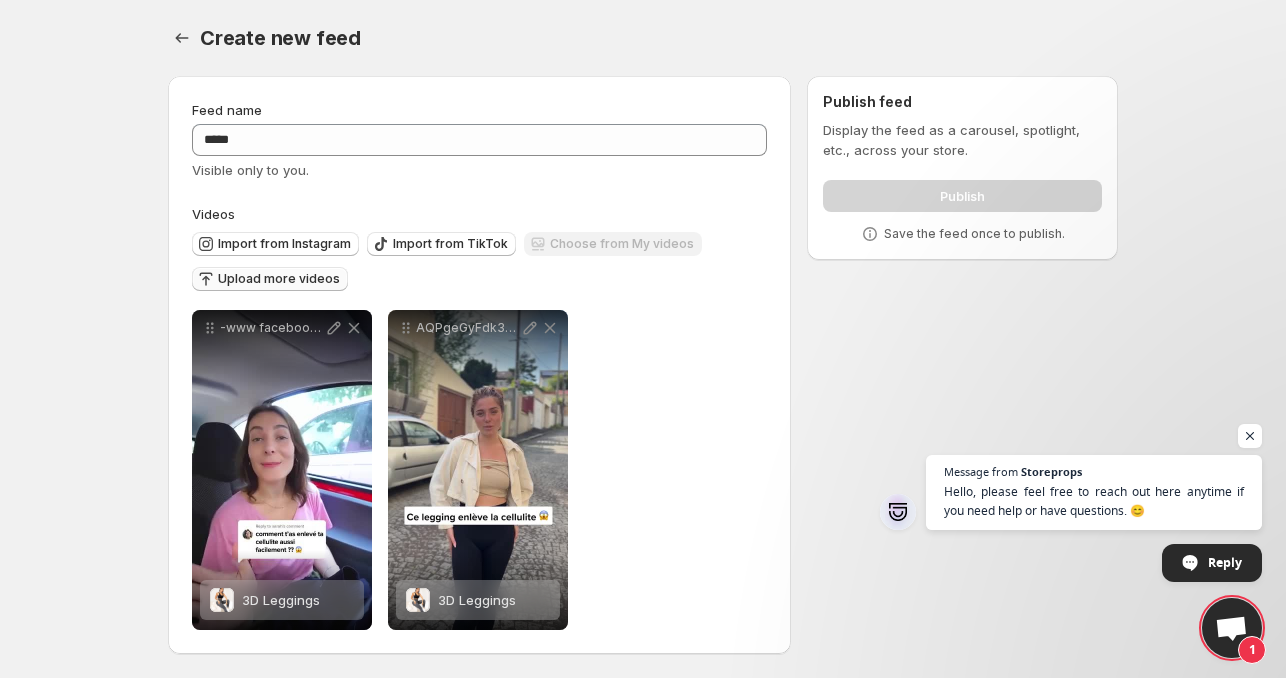 click on "Display the feed as a carousel, spotlight, etc., across your store." at bounding box center (962, 140) 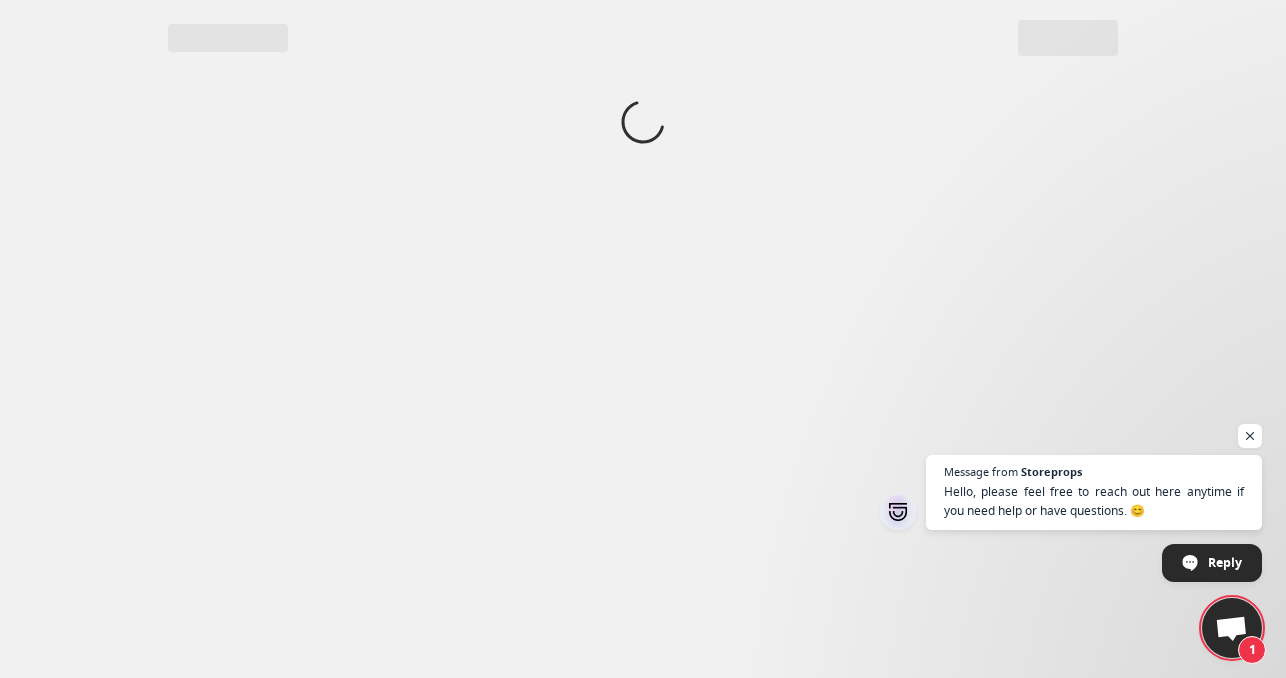 scroll, scrollTop: 0, scrollLeft: 0, axis: both 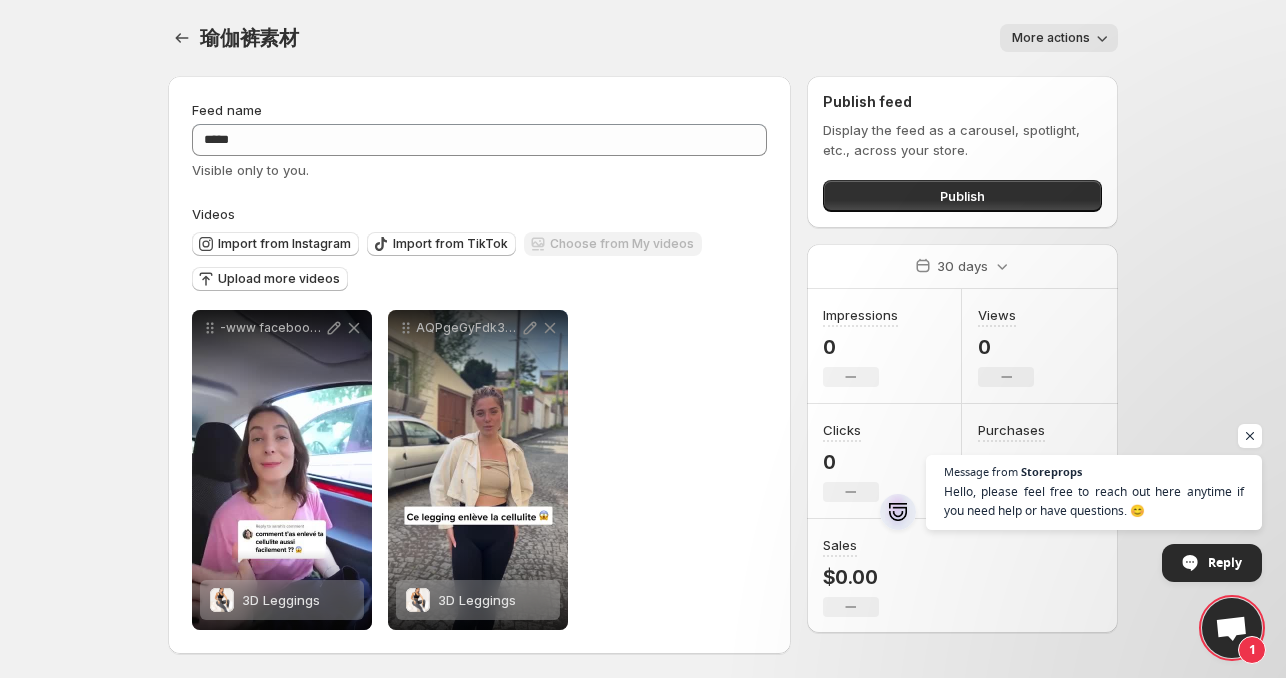 click on "**********" at bounding box center [643, 339] 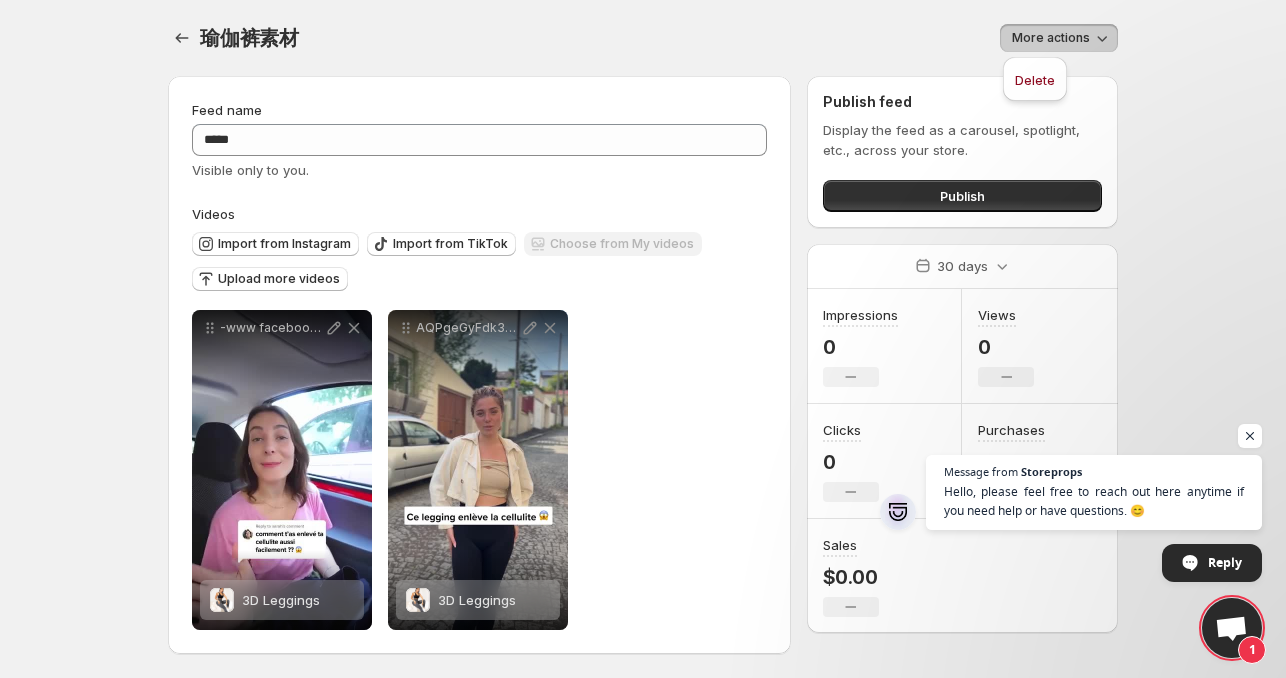 click on "More actions" at bounding box center (1051, 38) 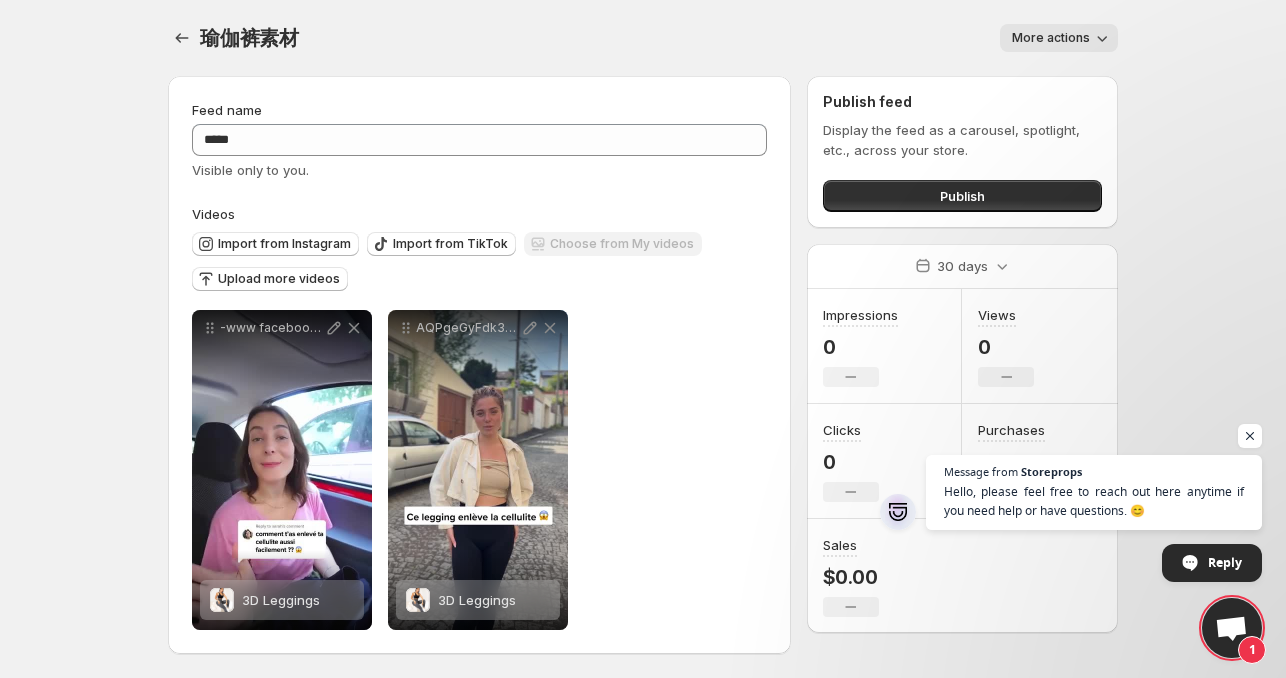 scroll, scrollTop: 0, scrollLeft: 0, axis: both 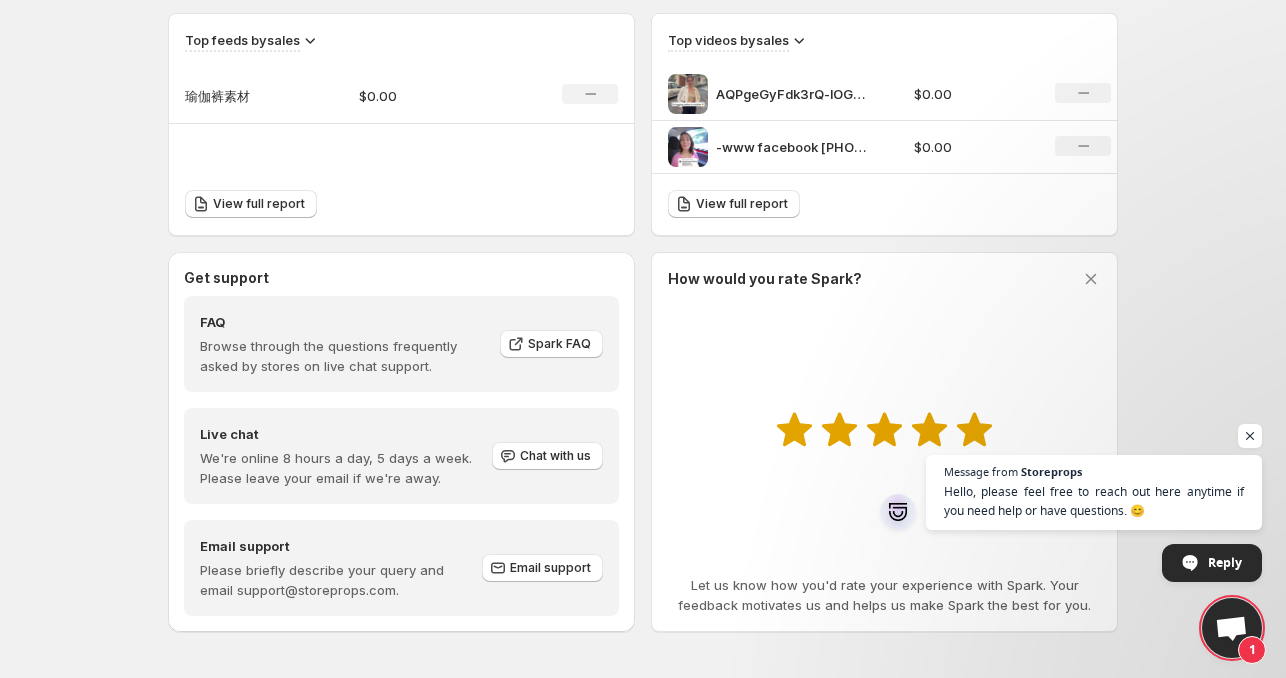 click 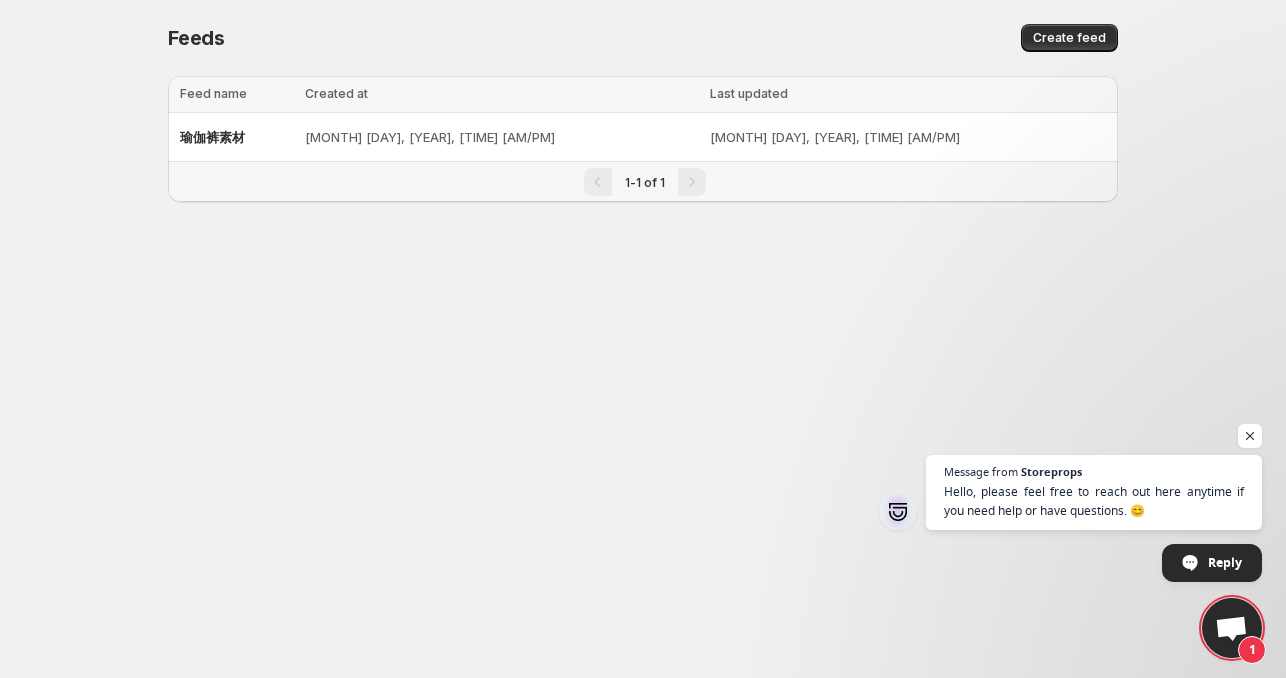 scroll, scrollTop: 0, scrollLeft: 0, axis: both 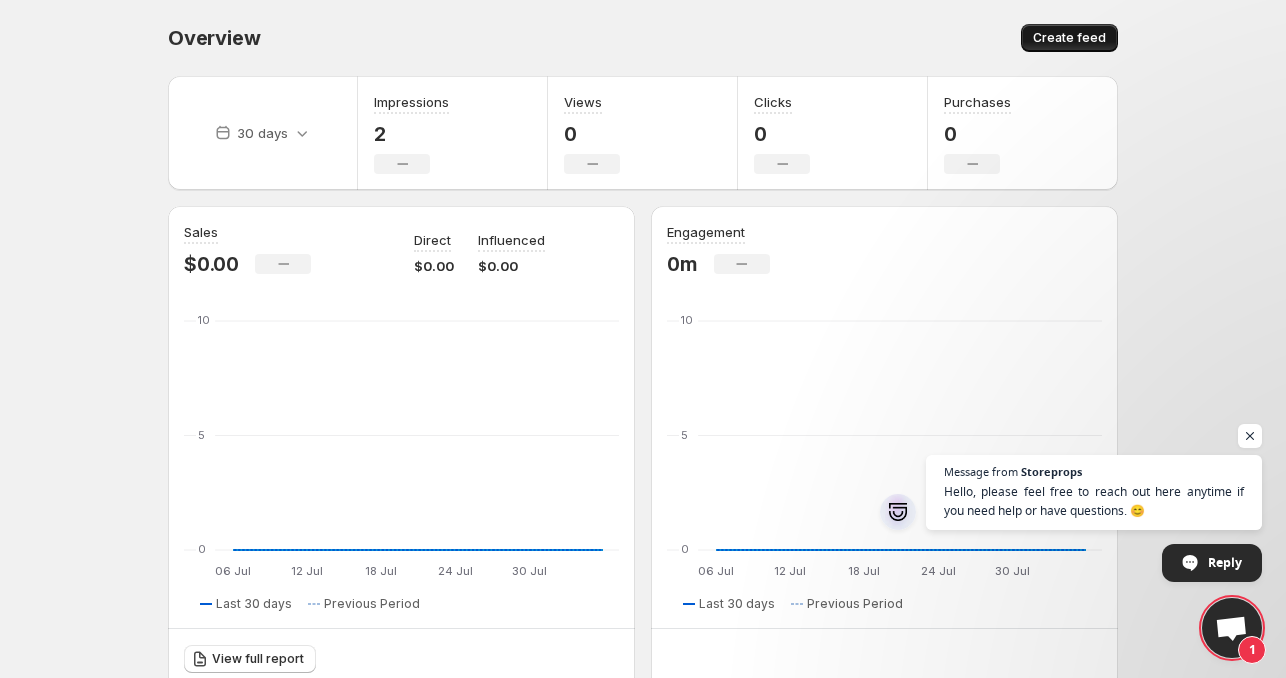 click on "Create feed" at bounding box center (1069, 38) 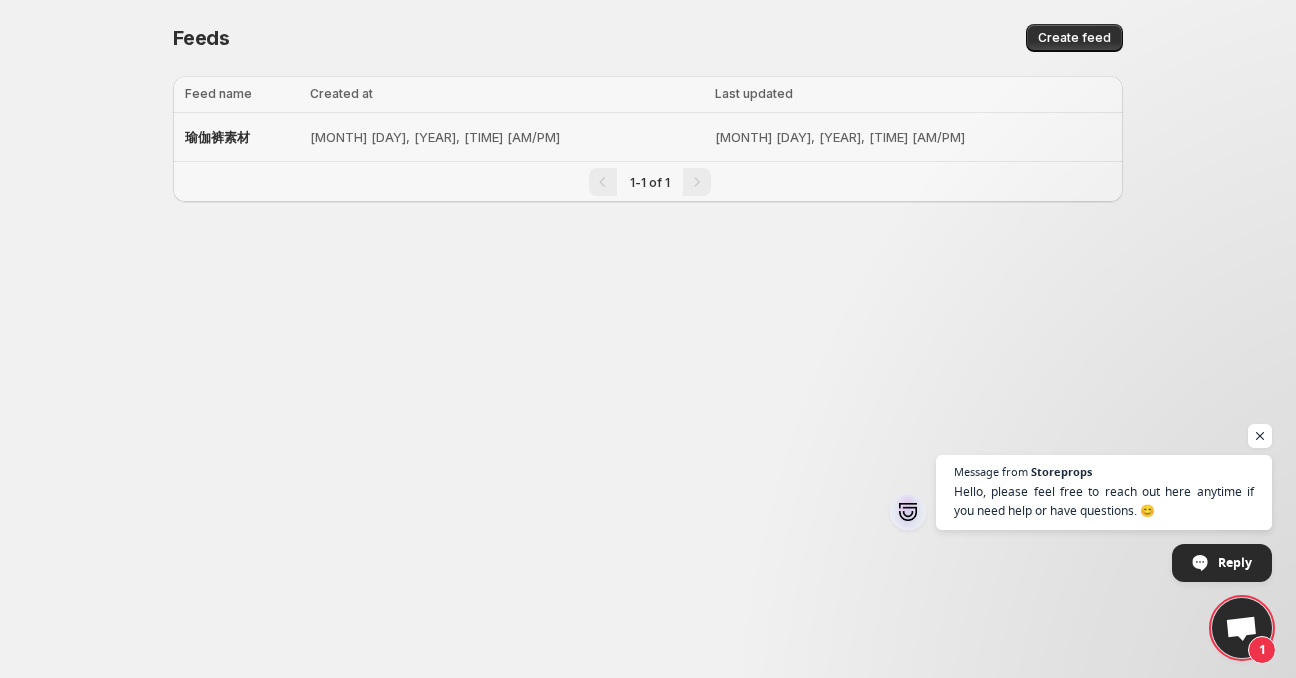 click on "[MONTH] [DAY], [YEAR], [TIME] [AM/PM]" at bounding box center (506, 137) 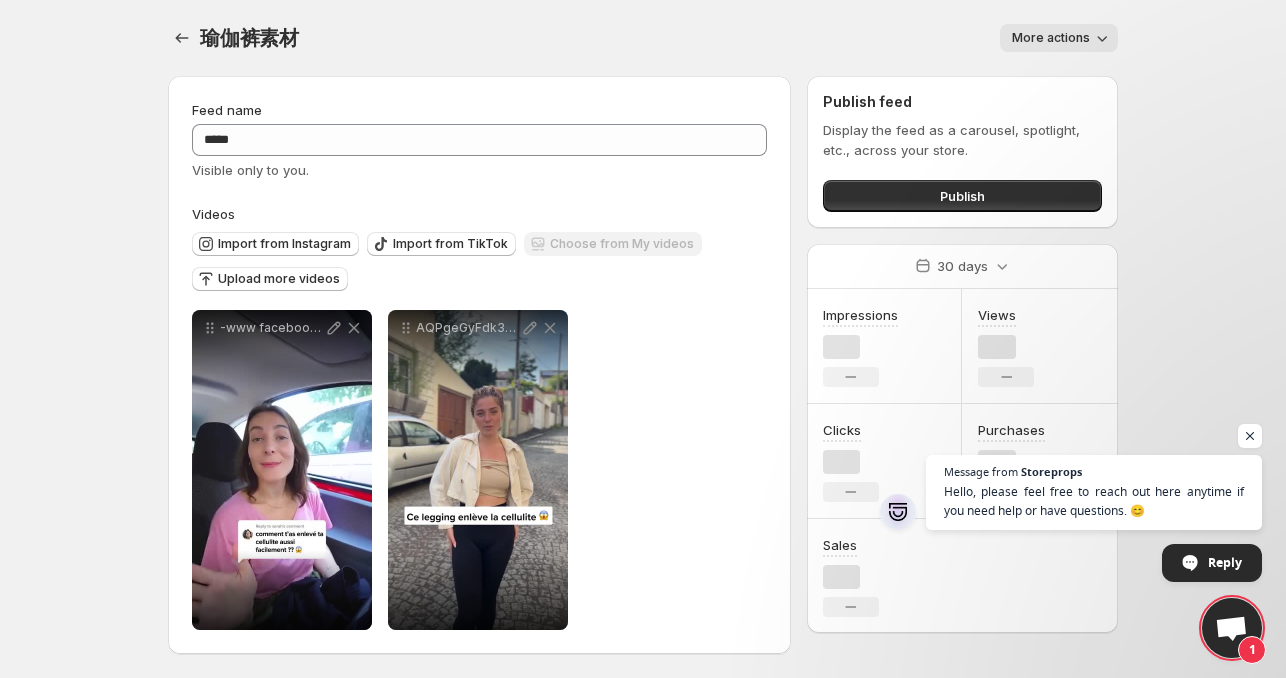 scroll, scrollTop: 0, scrollLeft: 0, axis: both 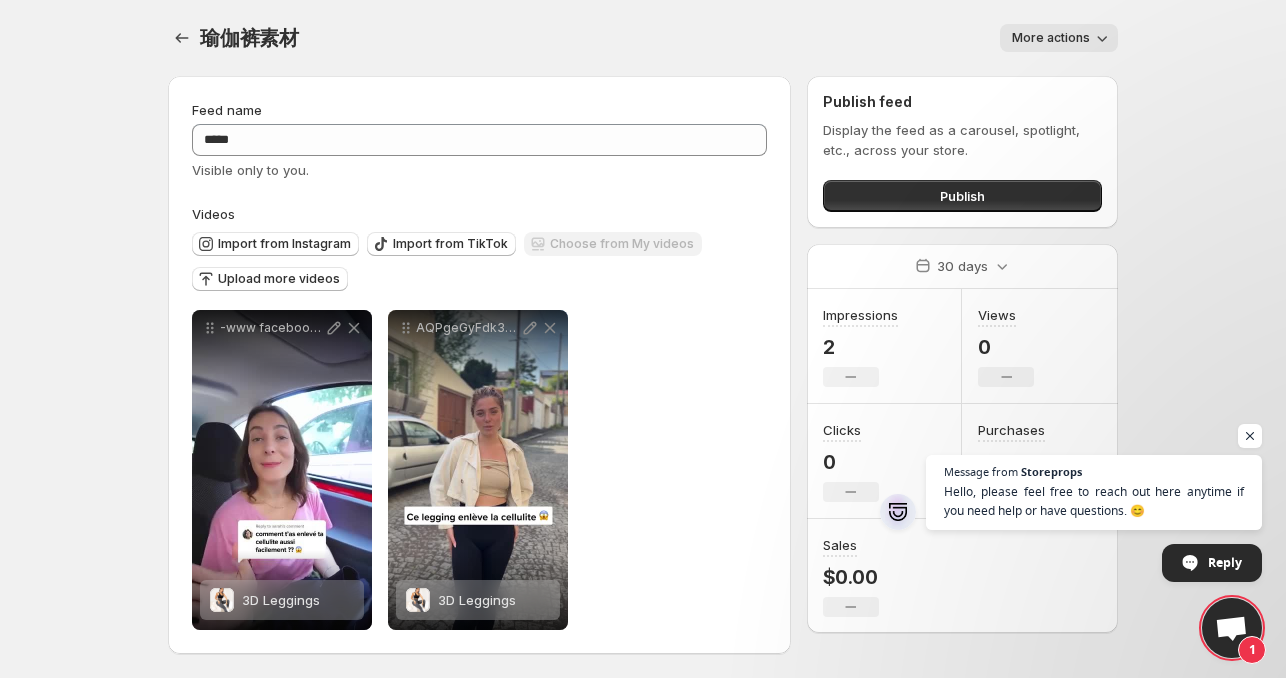 click on "**********" at bounding box center [479, 470] 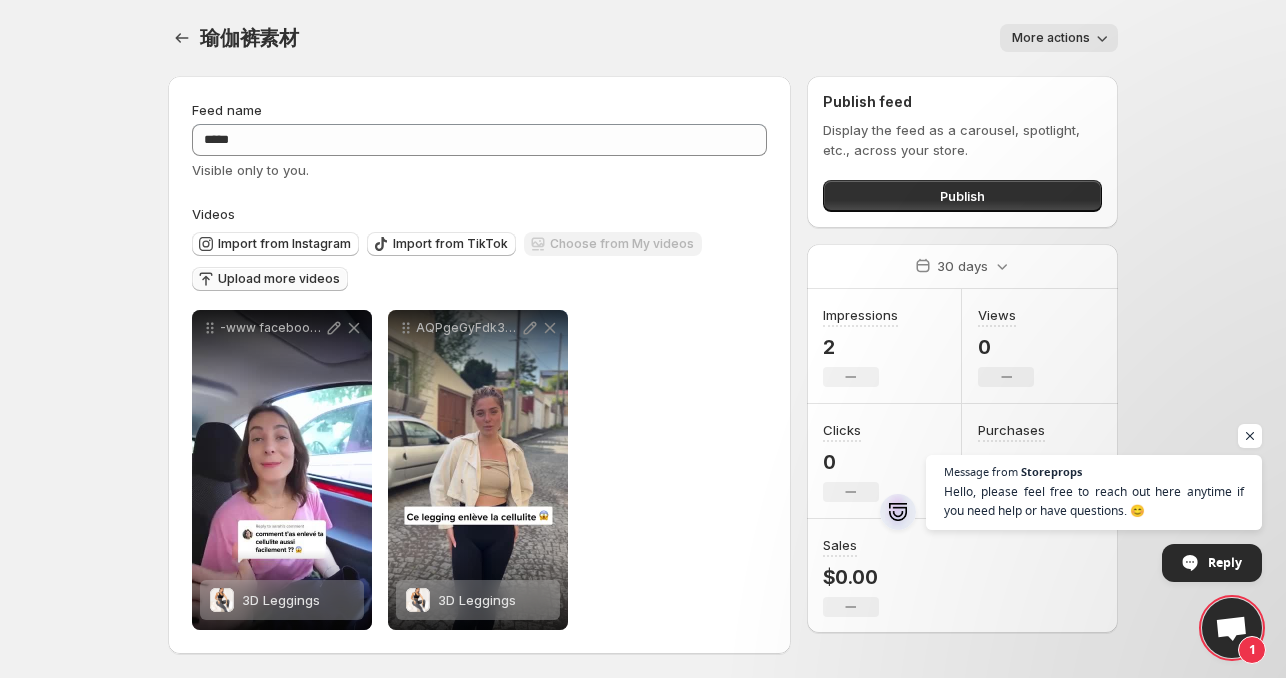 click on "Upload more videos" at bounding box center (279, 279) 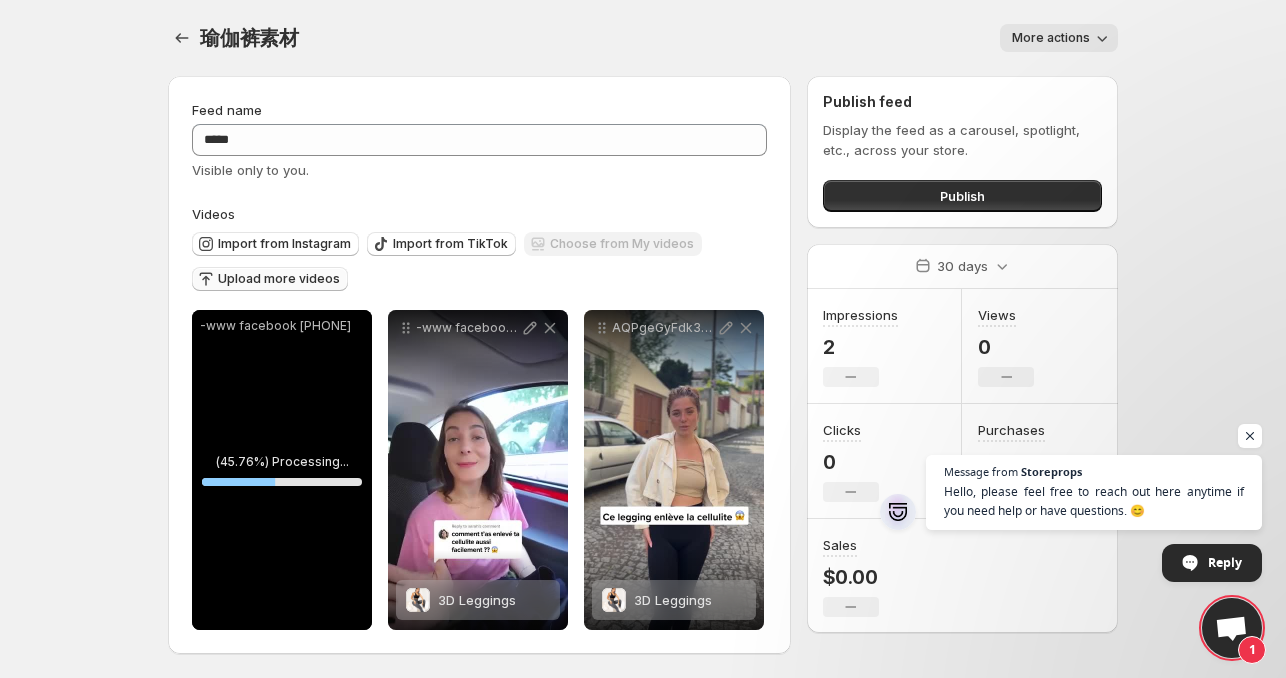 click on "**********" at bounding box center [643, 339] 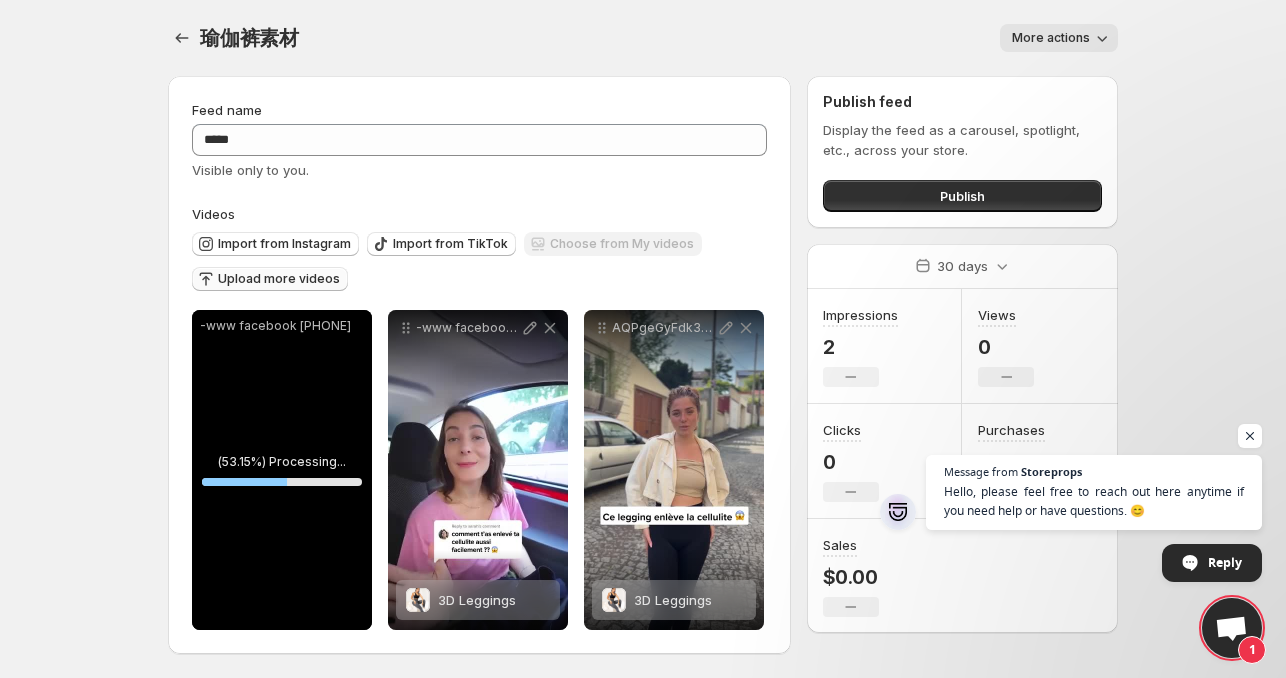 click on "**********" at bounding box center (643, 339) 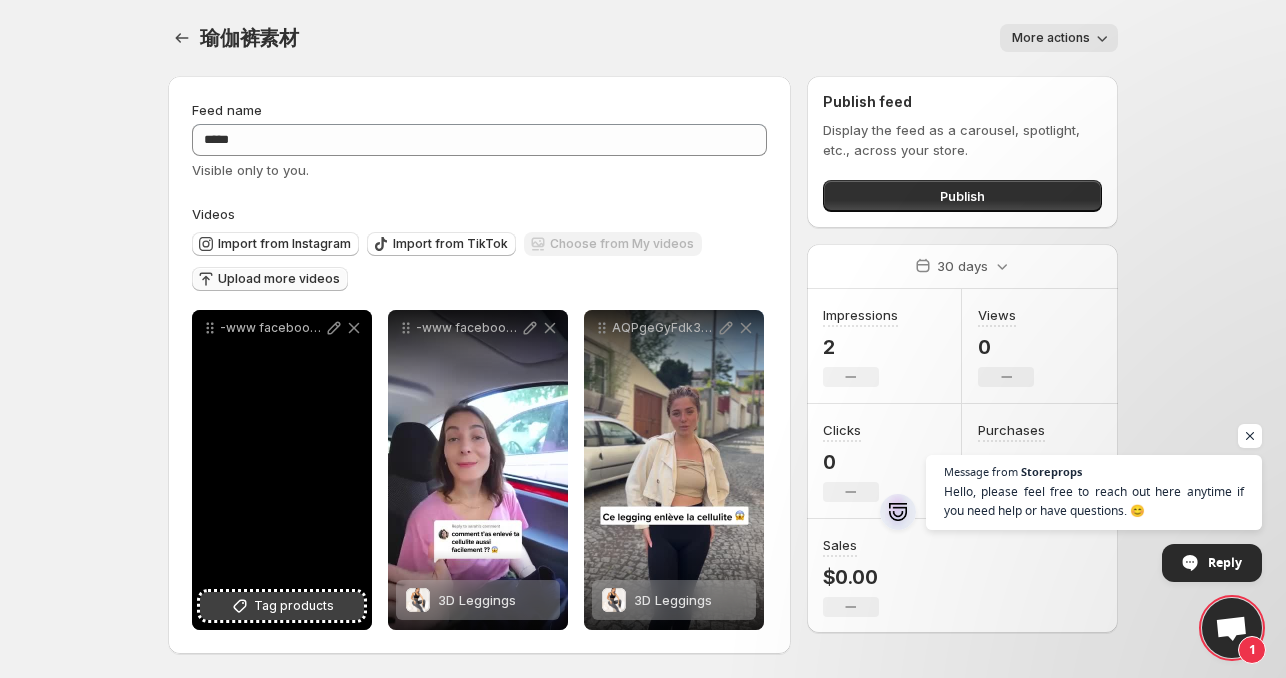 click on "Tag products" at bounding box center [294, 606] 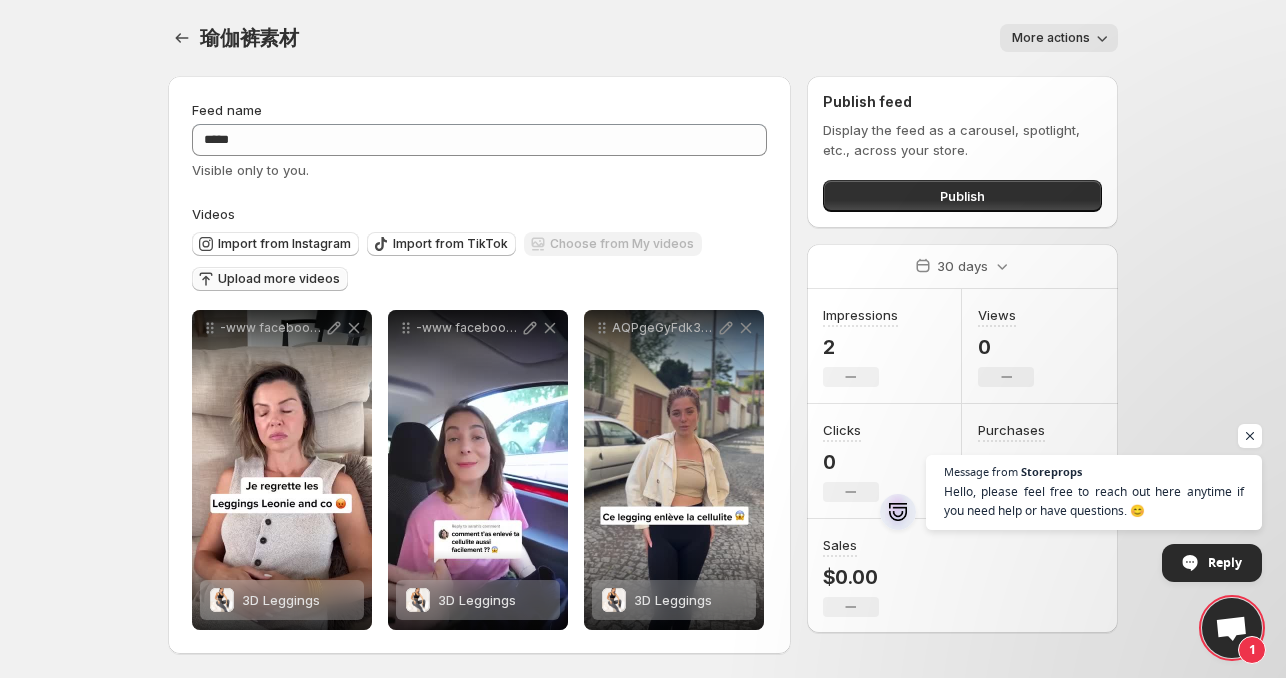 click on "Upload more videos" at bounding box center (270, 279) 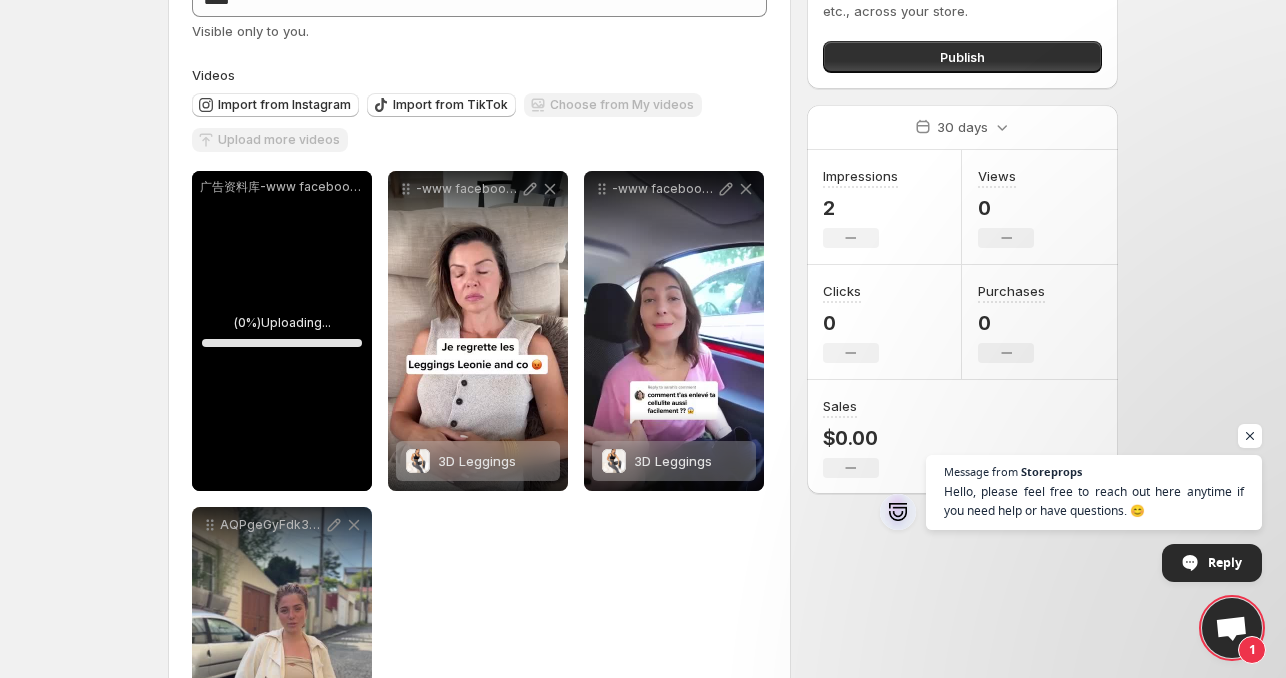 scroll, scrollTop: 336, scrollLeft: 0, axis: vertical 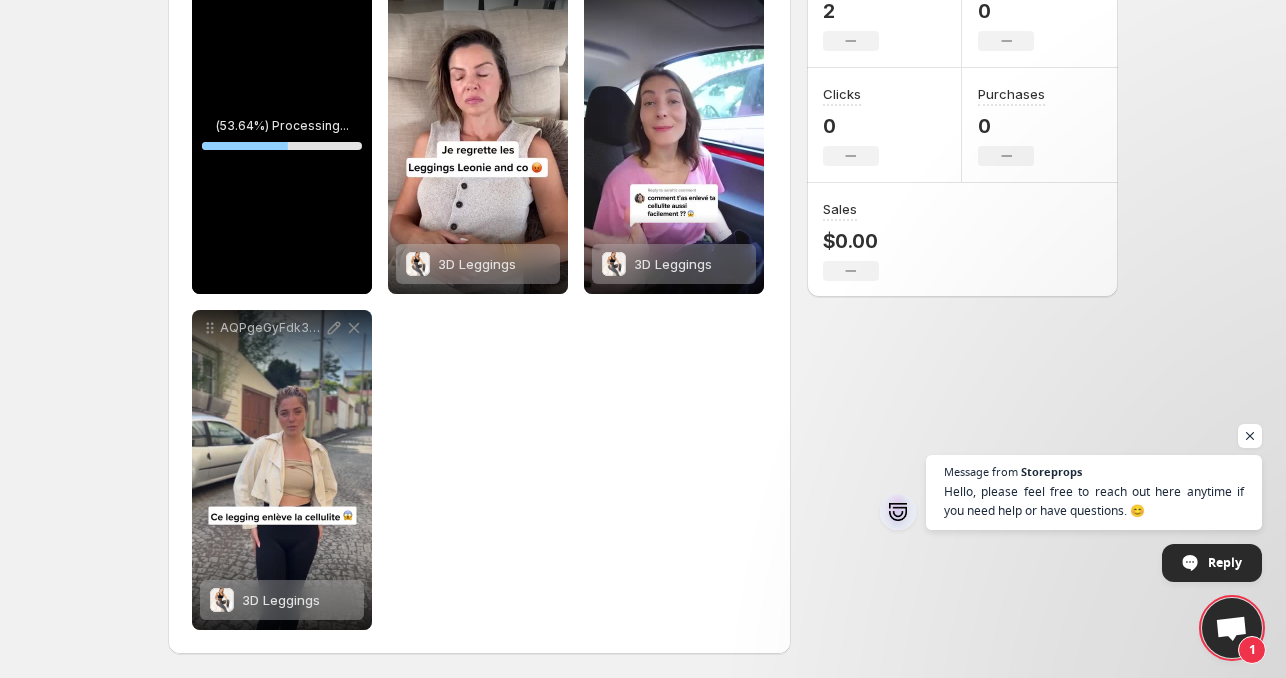 click on "**********" at bounding box center (643, 3) 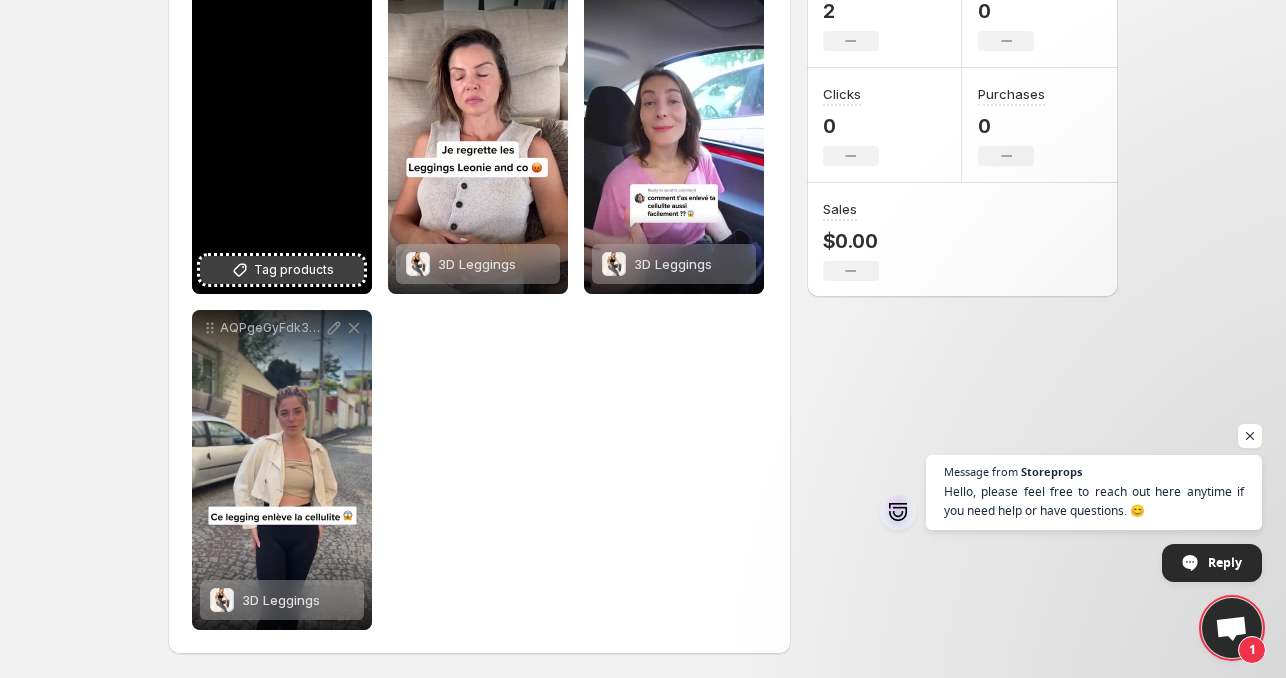 click on "Tag products" at bounding box center (294, 270) 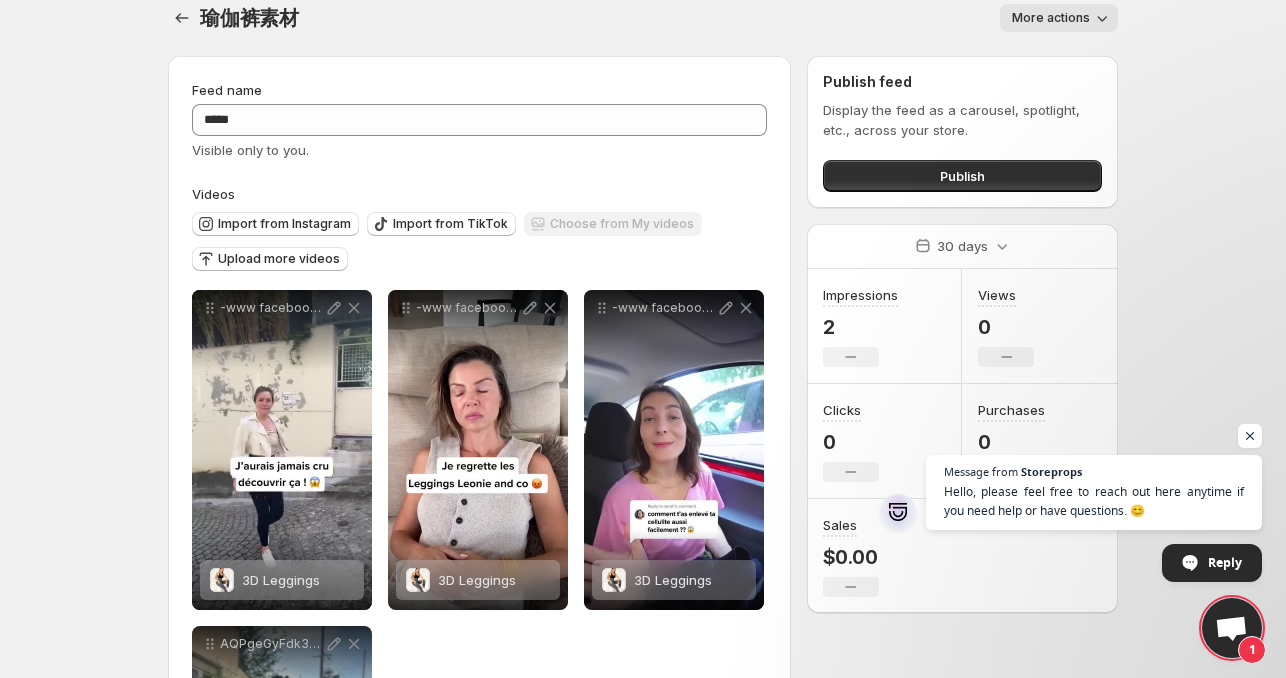 scroll, scrollTop: 0, scrollLeft: 0, axis: both 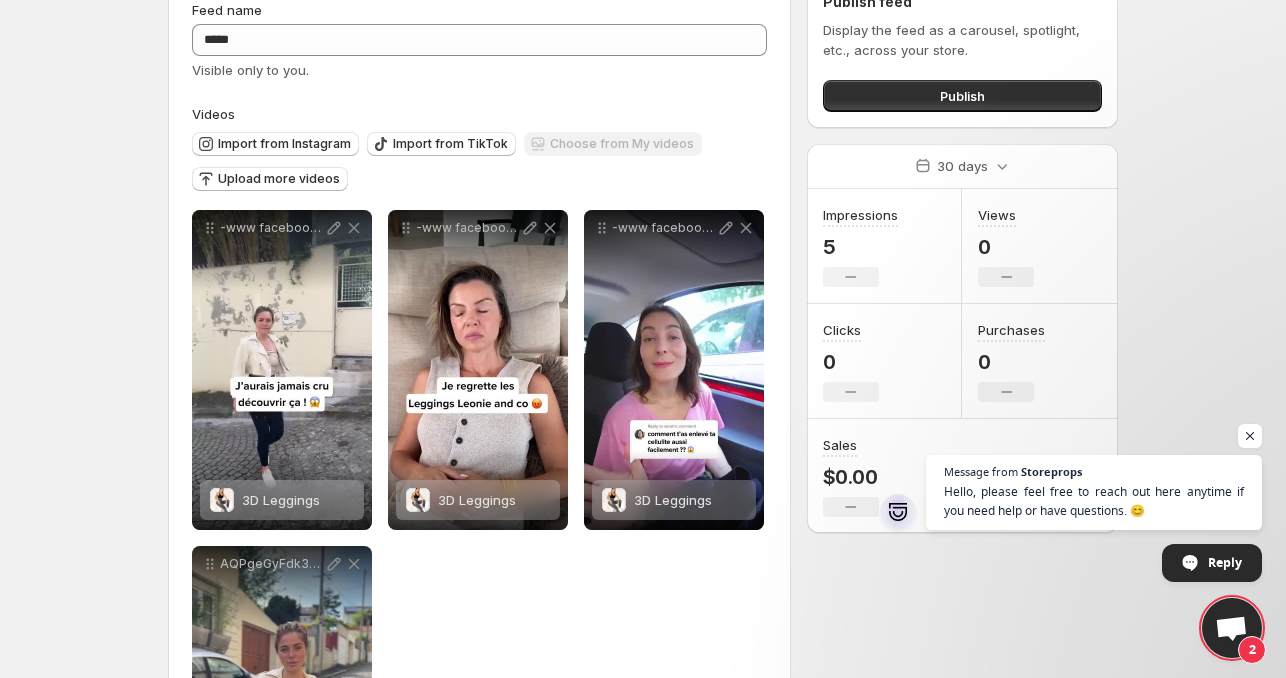 click on "**********" at bounding box center [643, 239] 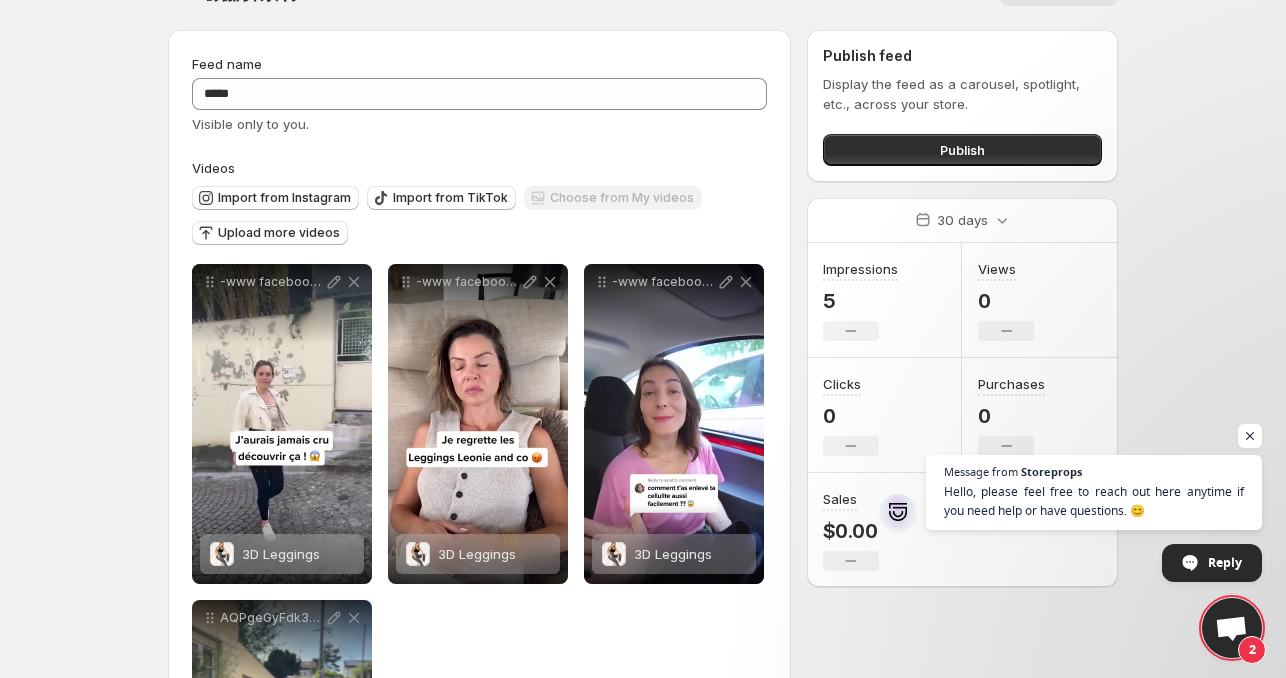 scroll, scrollTop: 0, scrollLeft: 0, axis: both 